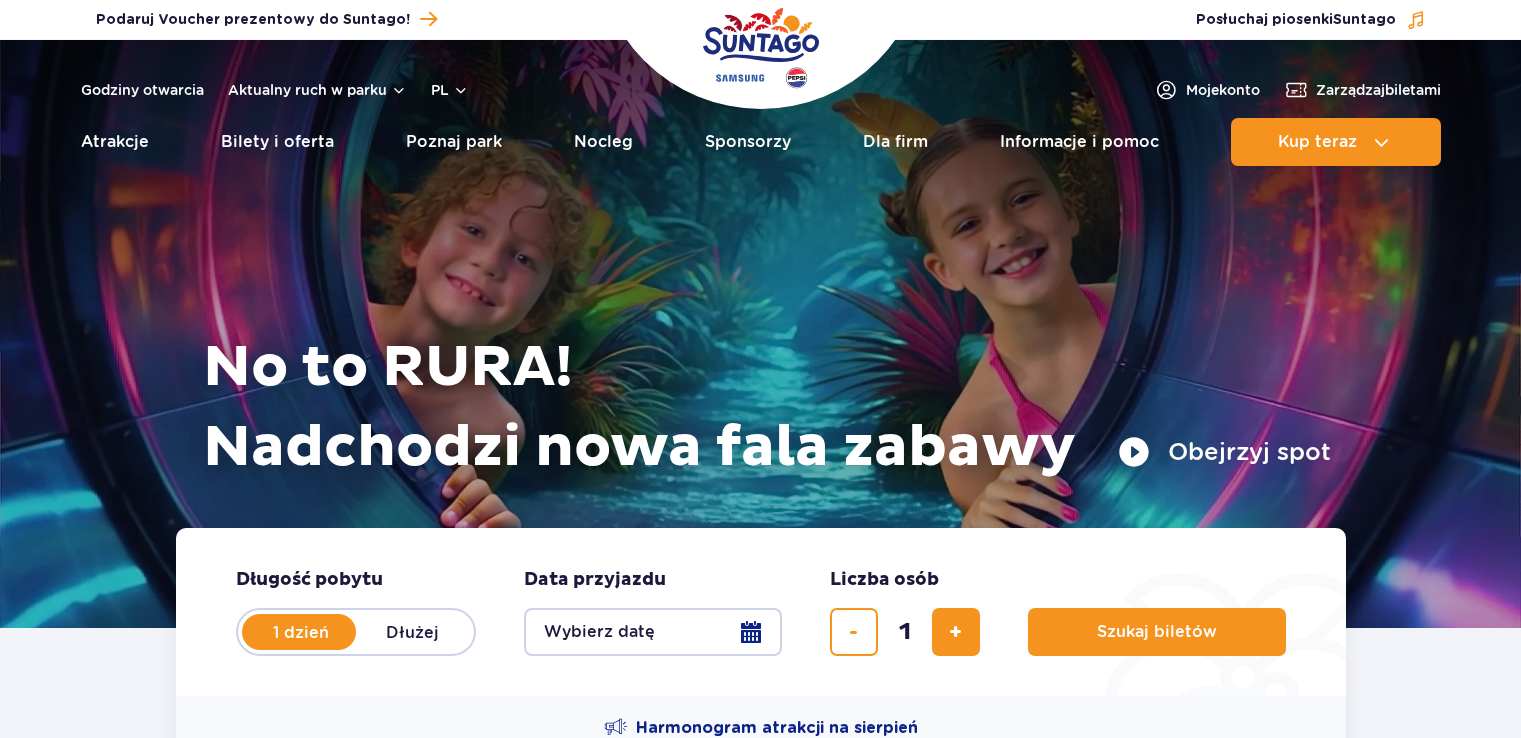 scroll, scrollTop: 0, scrollLeft: 0, axis: both 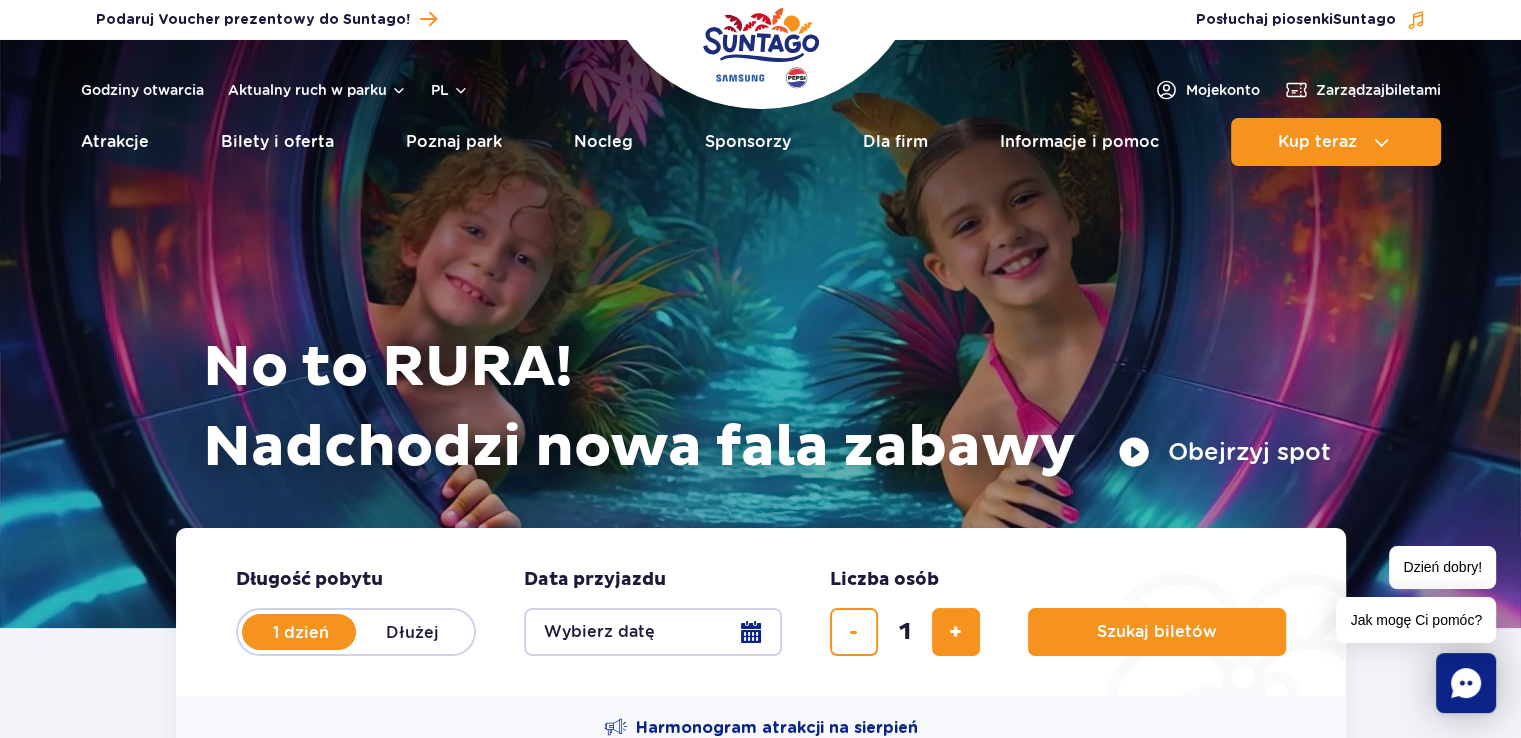 click on "Dłużej" at bounding box center (413, 632) 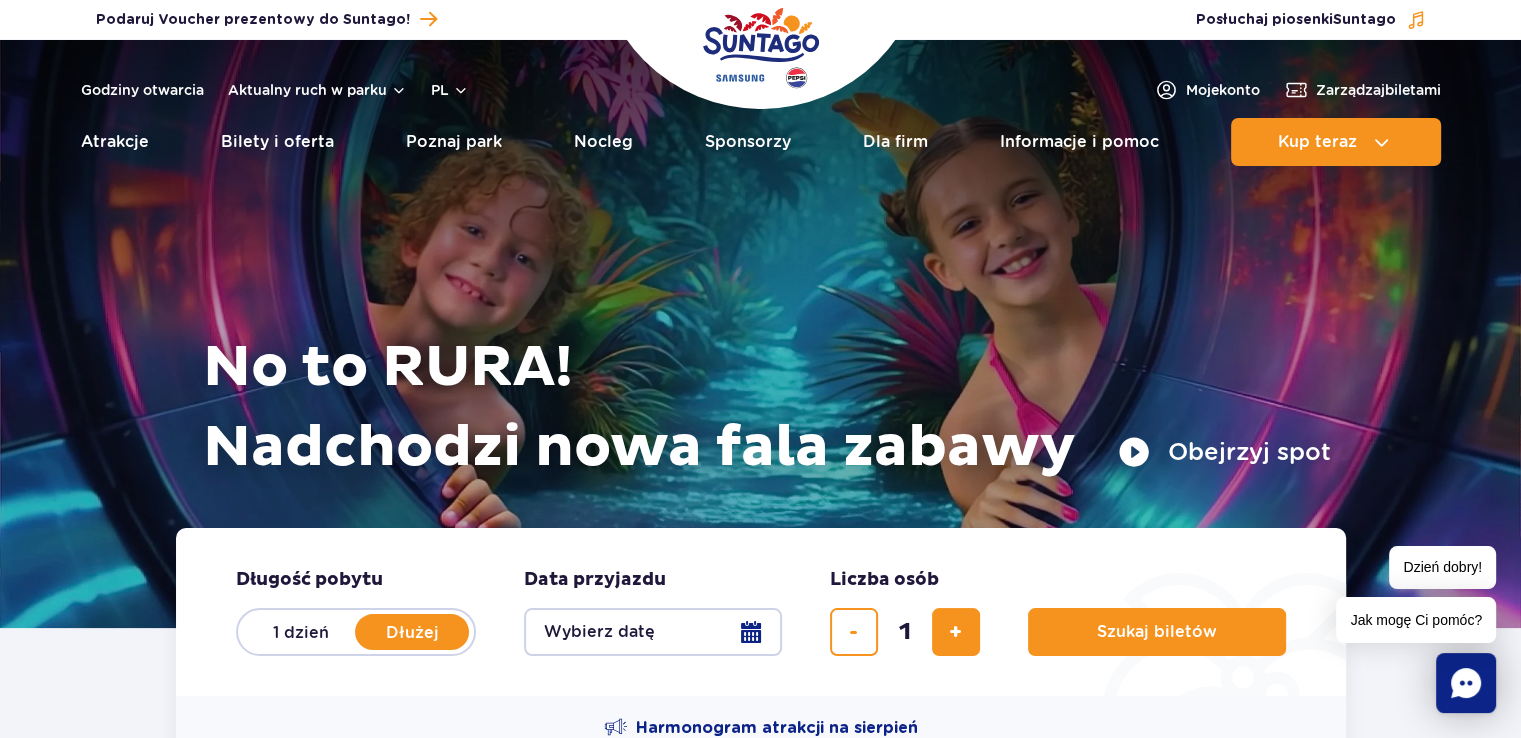 click on "Wybierz datę" at bounding box center [653, 632] 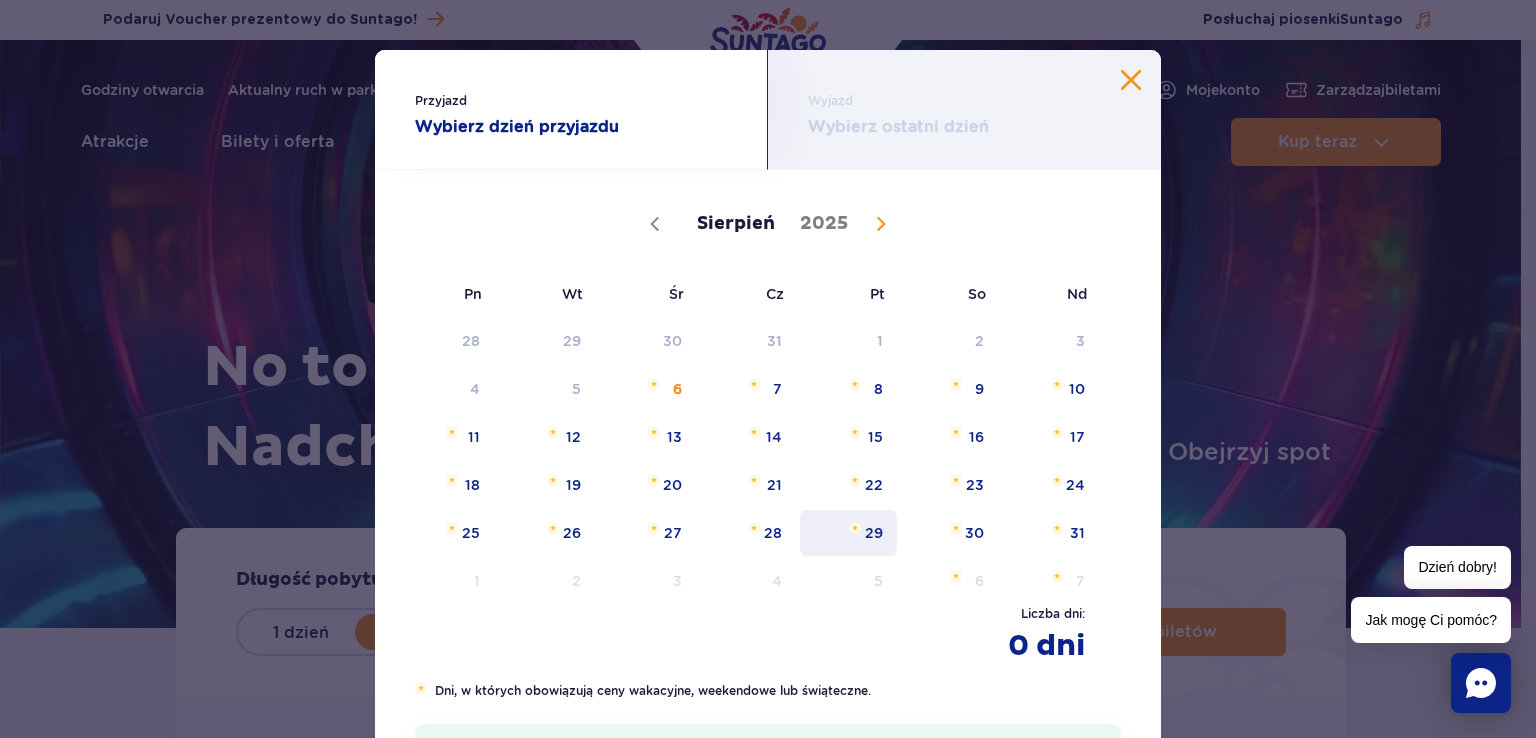click on "29" at bounding box center (848, 533) 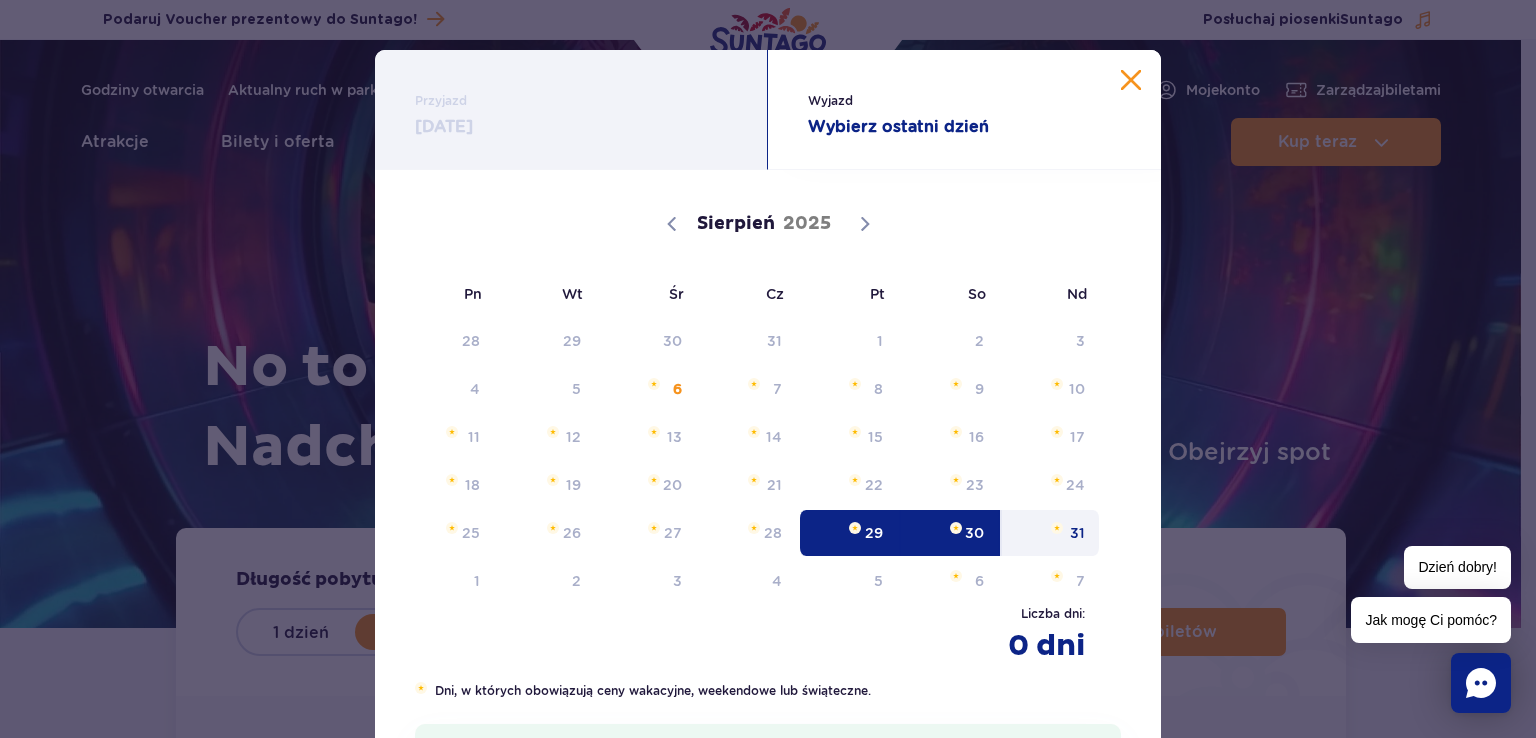click on "31" at bounding box center [1050, 533] 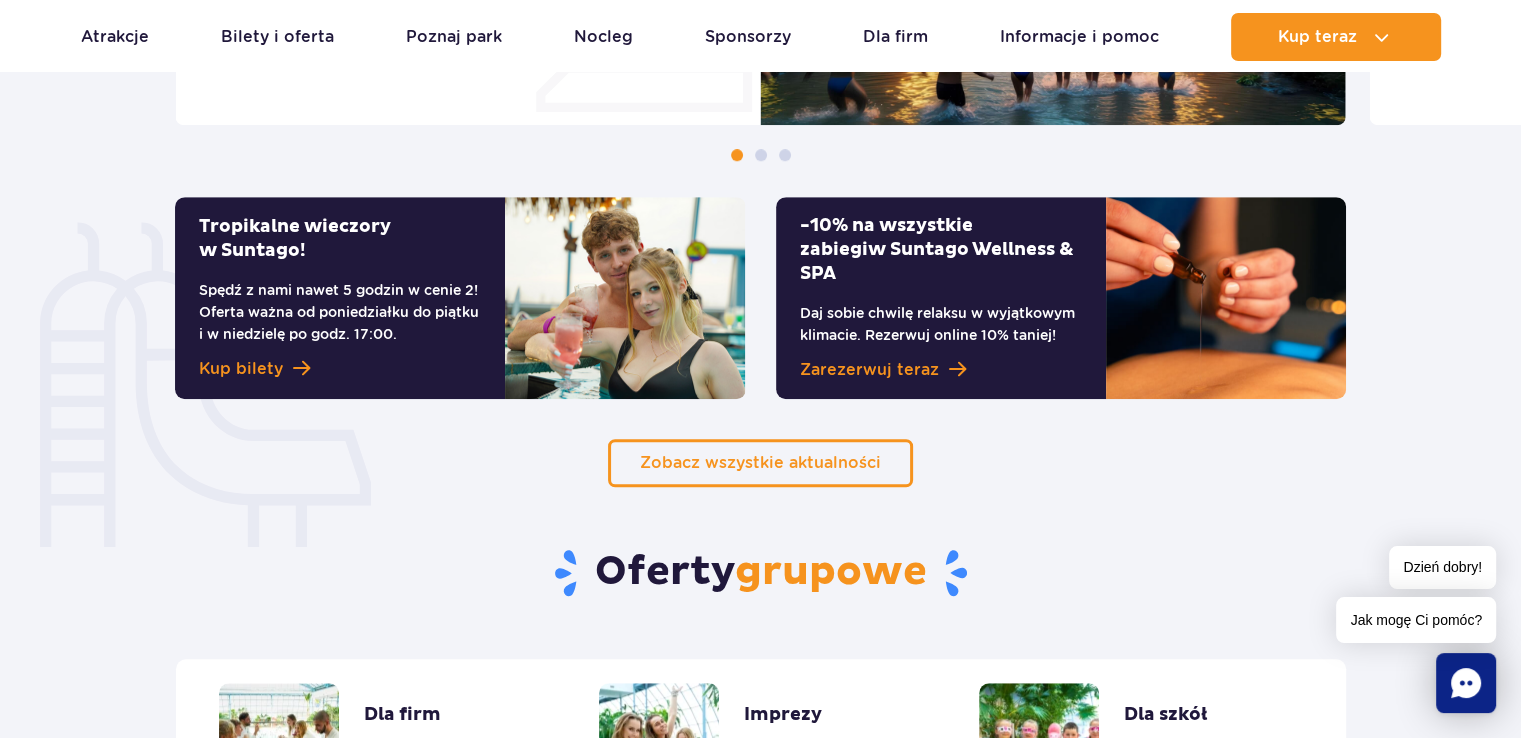scroll, scrollTop: 644, scrollLeft: 0, axis: vertical 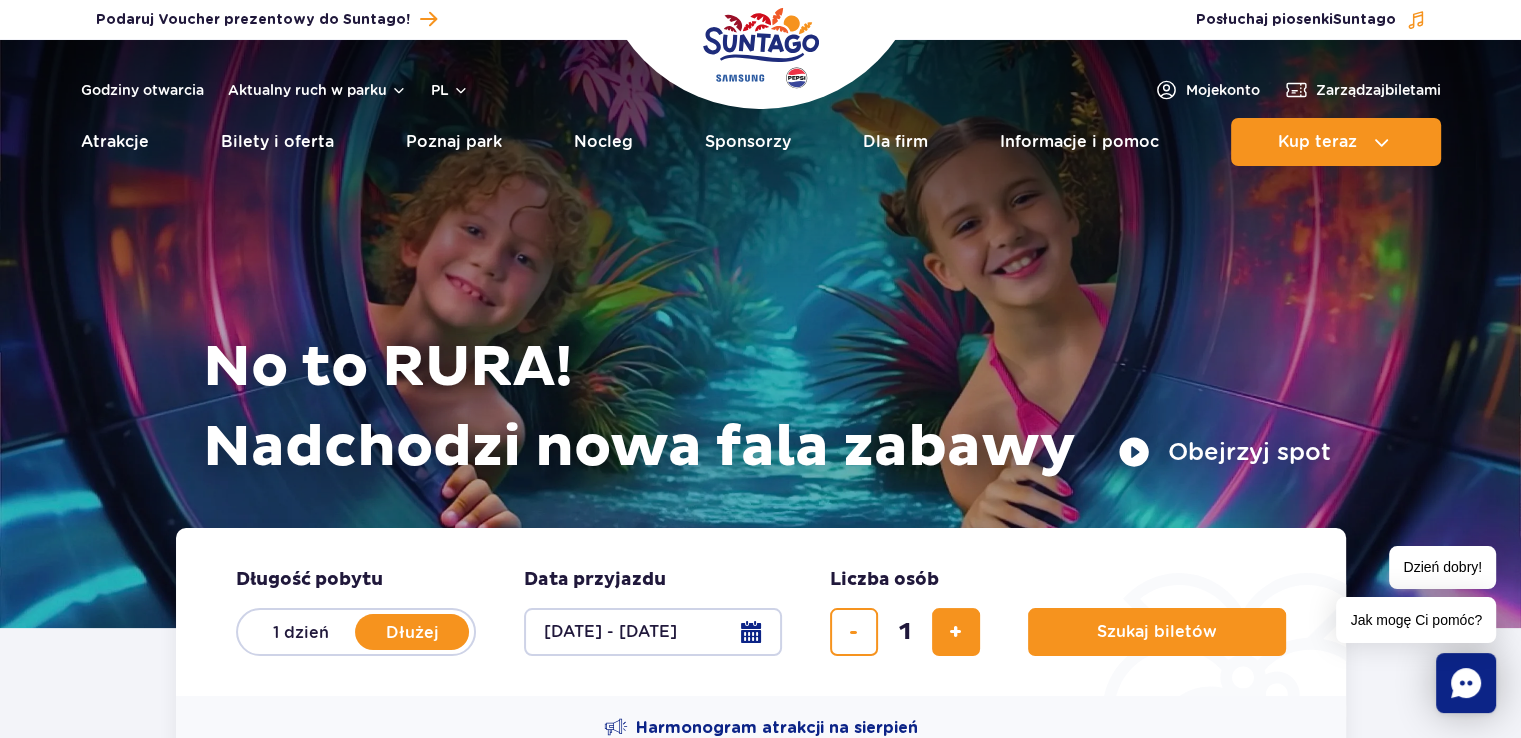 click on "Szukaj biletów" at bounding box center (1157, 612) 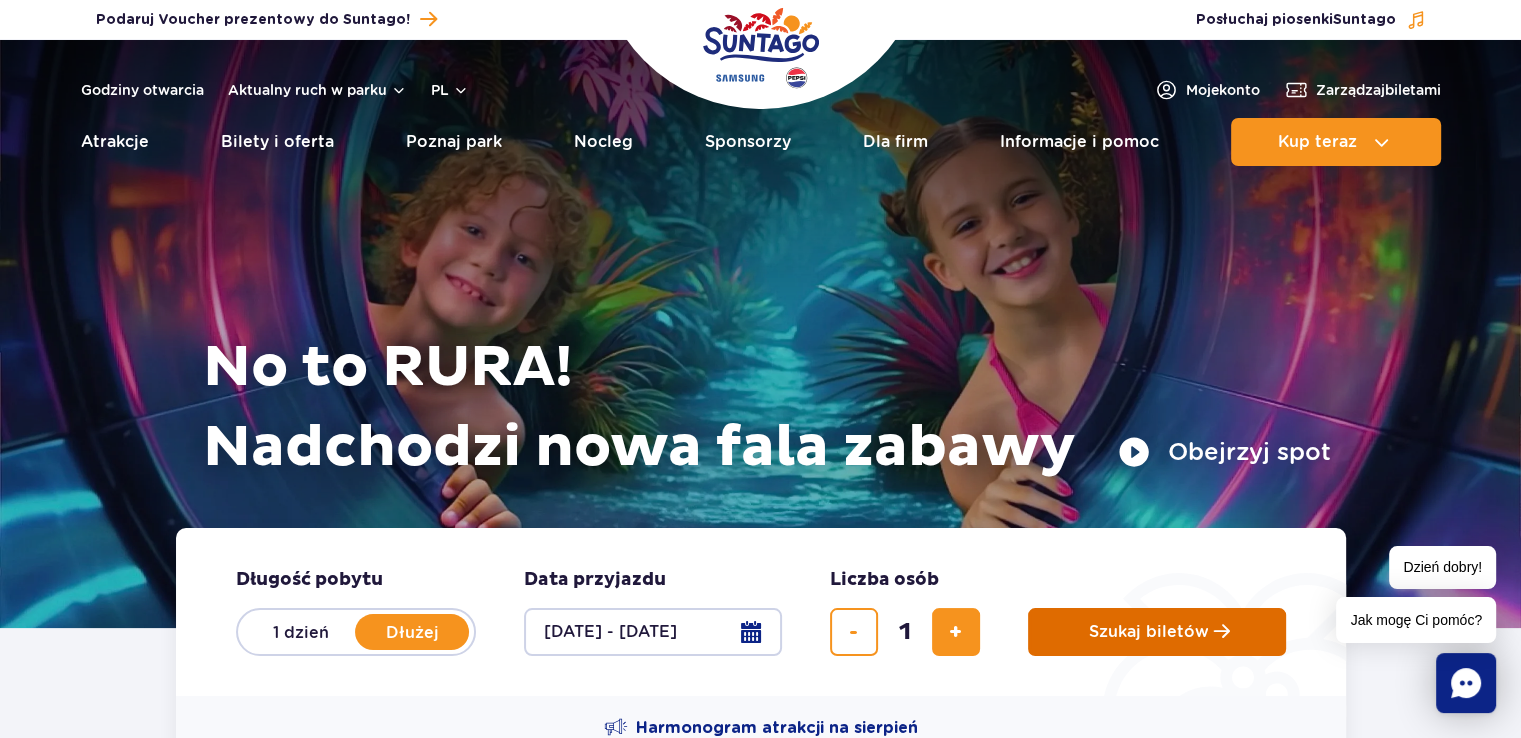 click on "Szukaj biletów" at bounding box center [1149, 632] 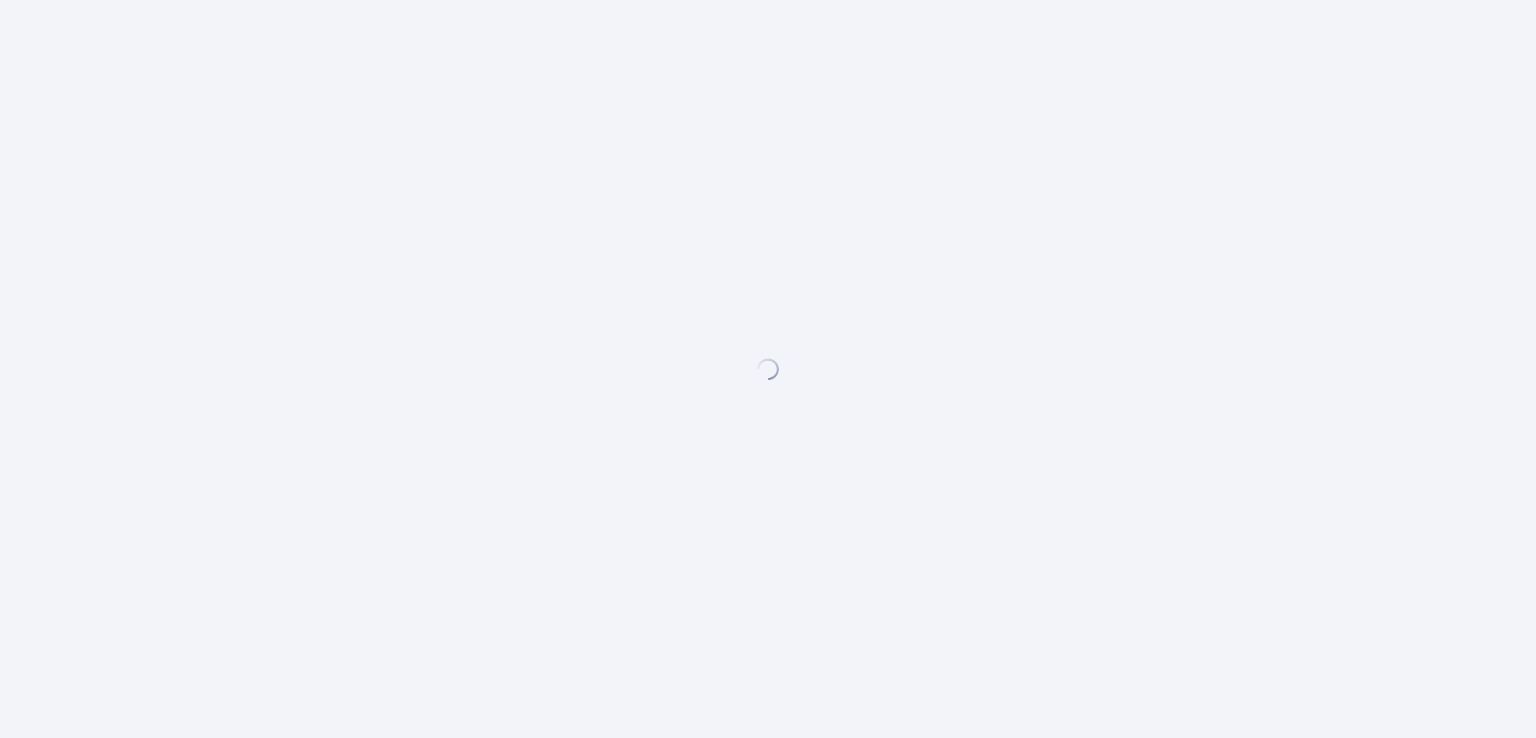 scroll, scrollTop: 0, scrollLeft: 0, axis: both 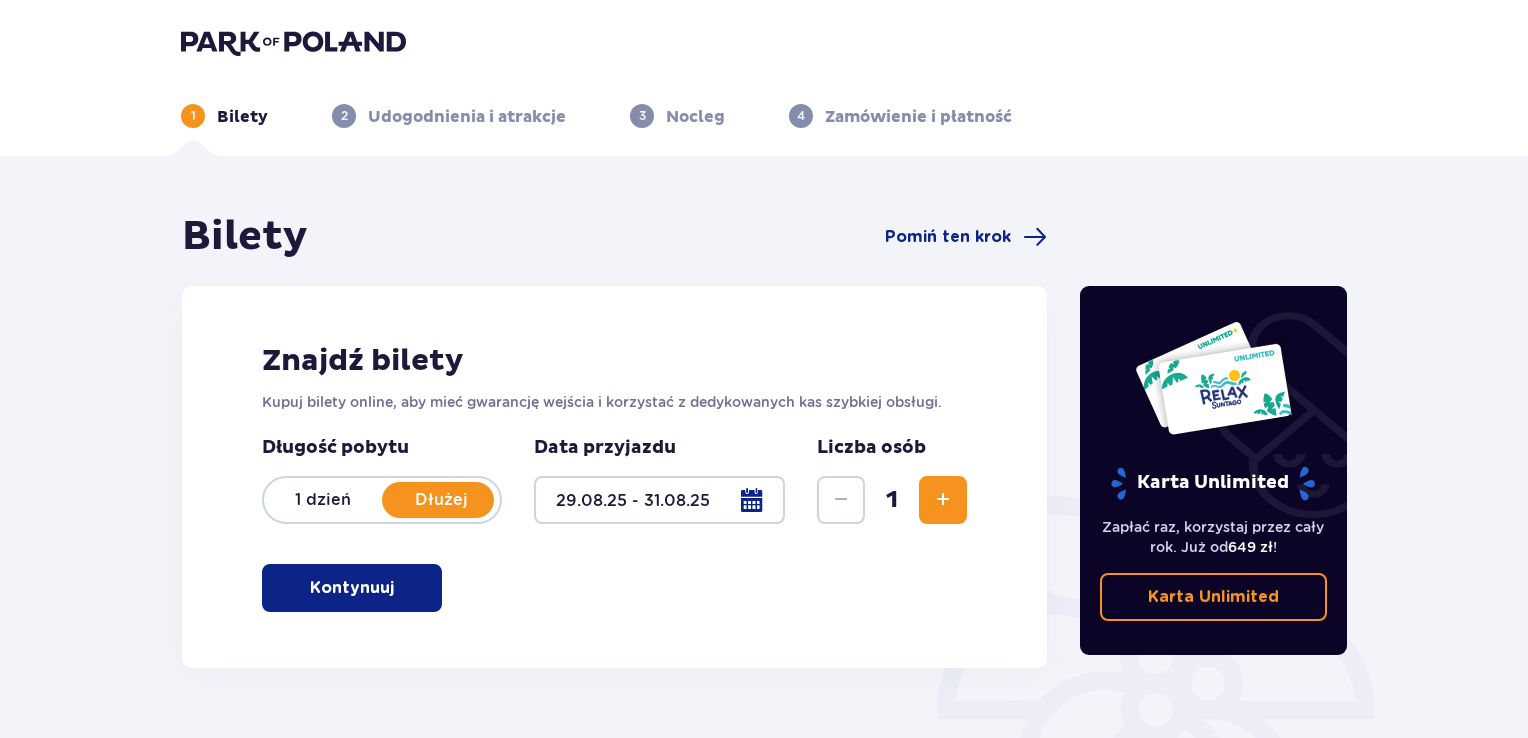 click on "Kontynuuj" at bounding box center [352, 588] 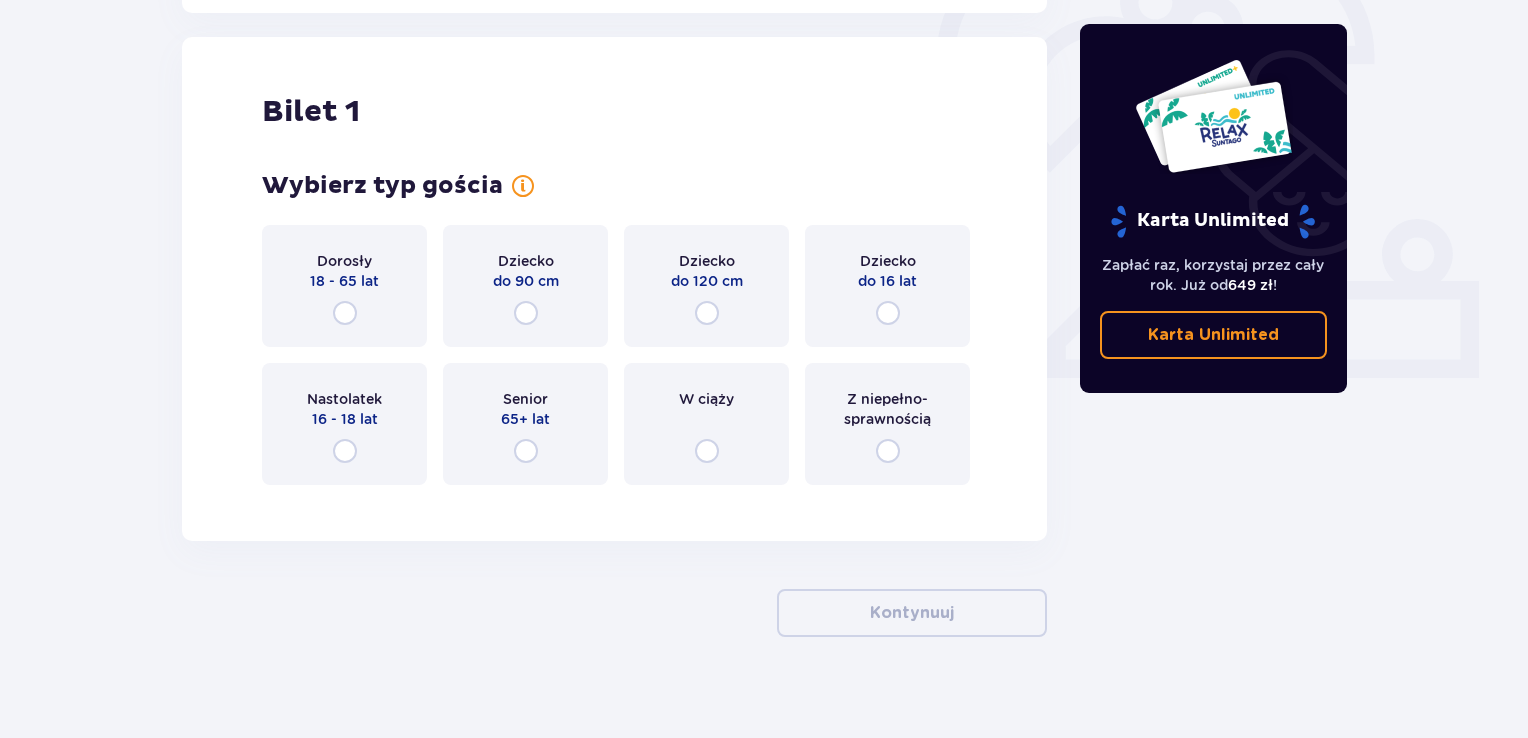 scroll, scrollTop: 668, scrollLeft: 0, axis: vertical 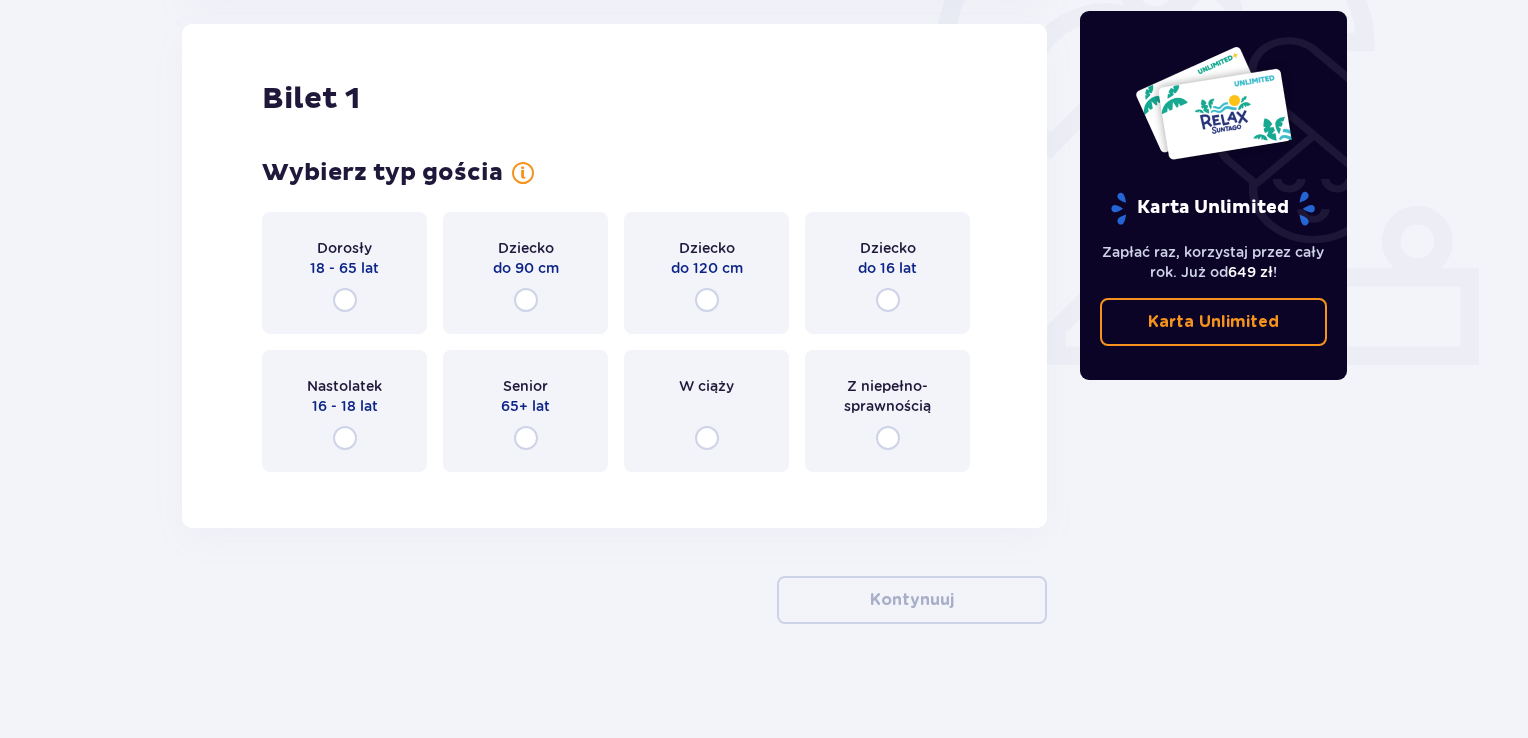 click on "Dorosły 18 - 65 lat" at bounding box center (344, 273) 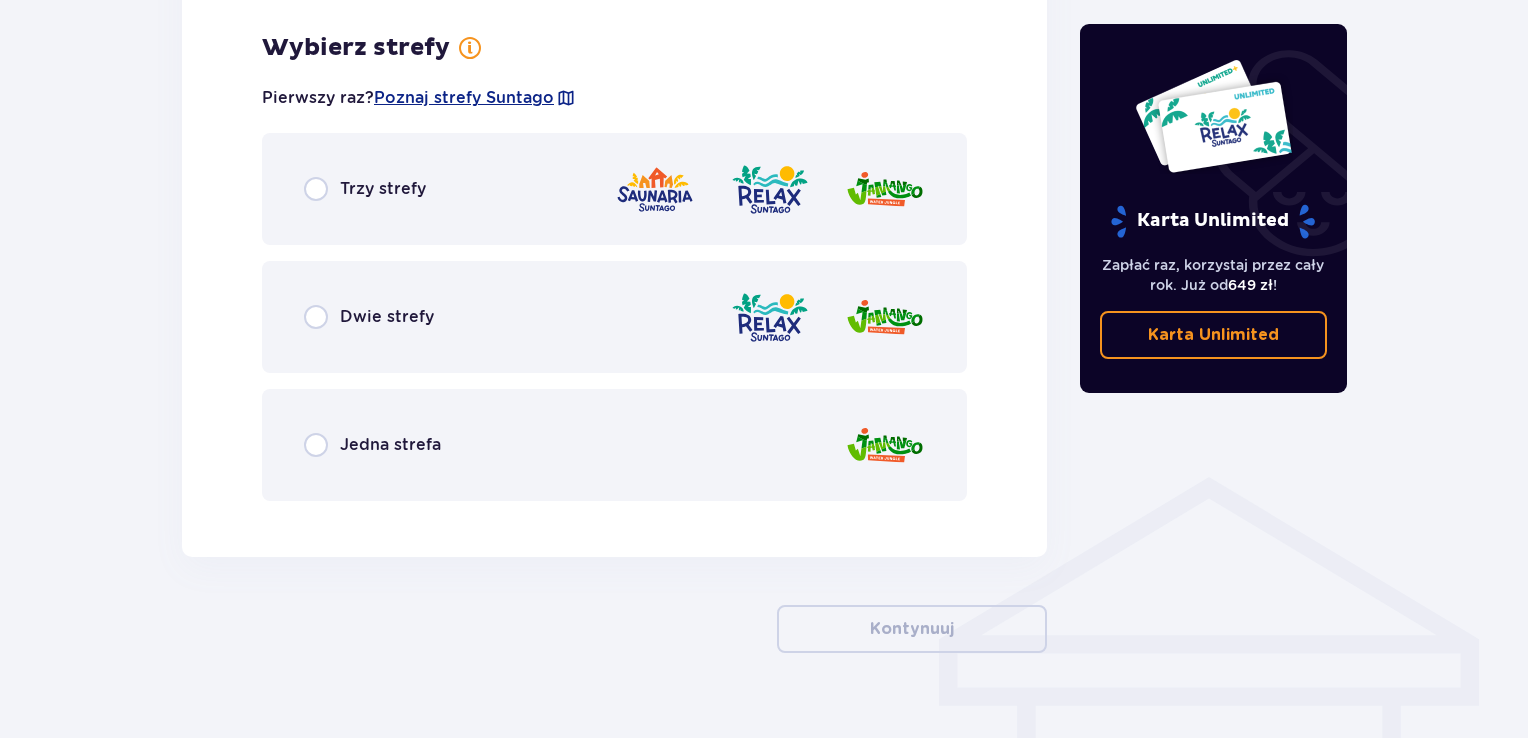 scroll, scrollTop: 1156, scrollLeft: 0, axis: vertical 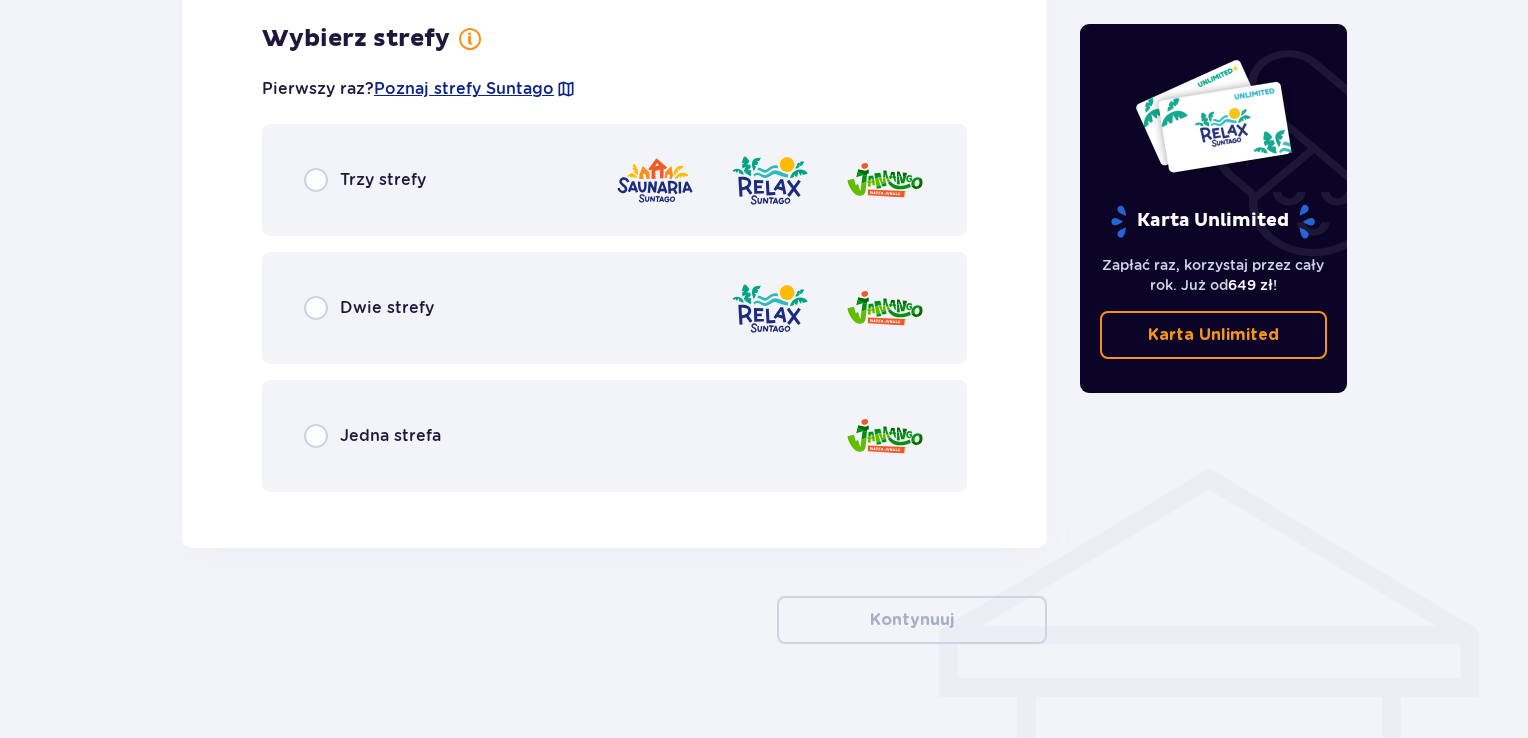 click on "Trzy strefy" at bounding box center (614, 180) 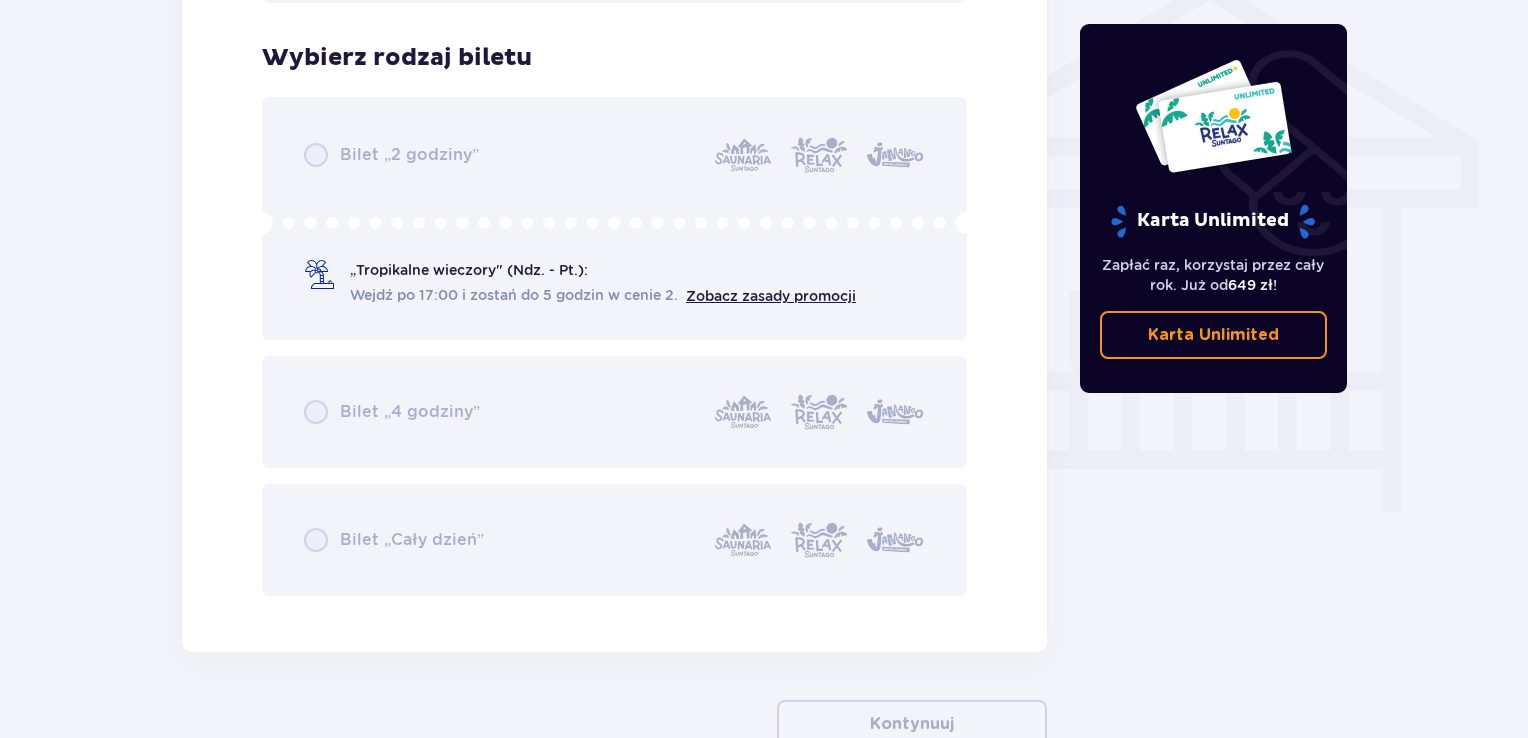 scroll, scrollTop: 1664, scrollLeft: 0, axis: vertical 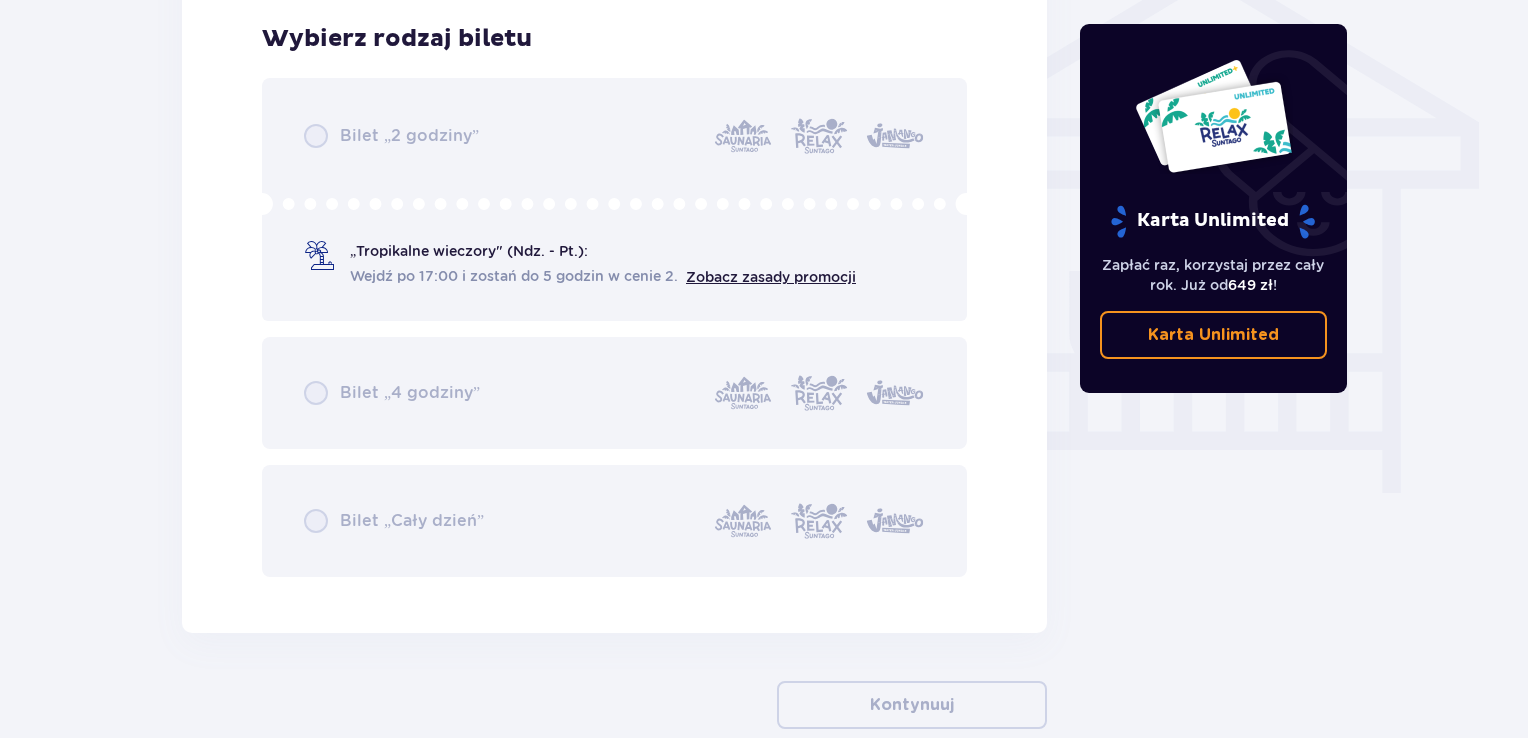 click on "Bilet „2 godziny”   „Tropikalne wieczory" (Ndz. - Pt.): Wejdź po 17:00 i zostań do 5 godzin w cenie 2. Zobacz zasady promocji Bilet „4 godziny”   Bilet „Cały dzień”" at bounding box center [614, 327] 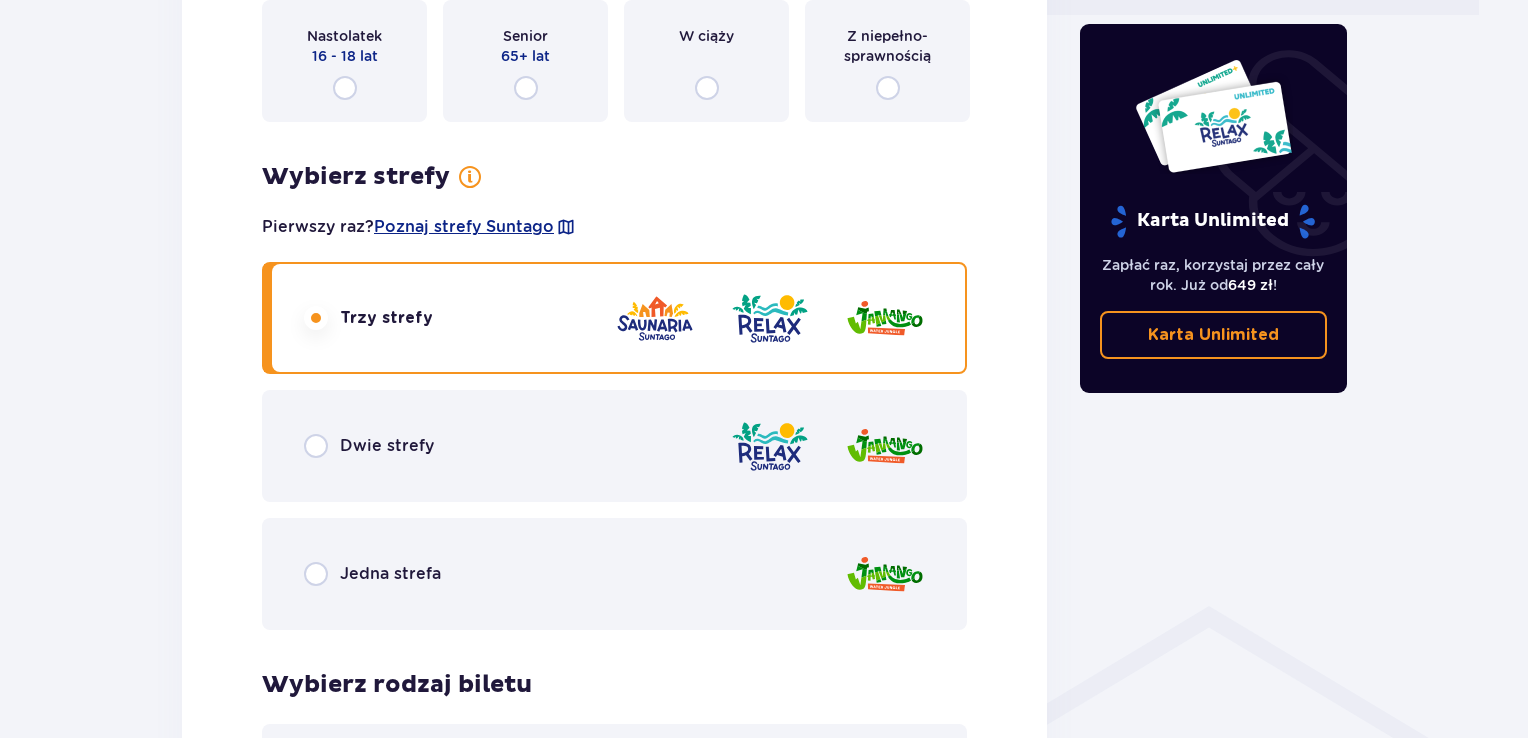 click on "Karta Unlimited" at bounding box center [1214, 335] 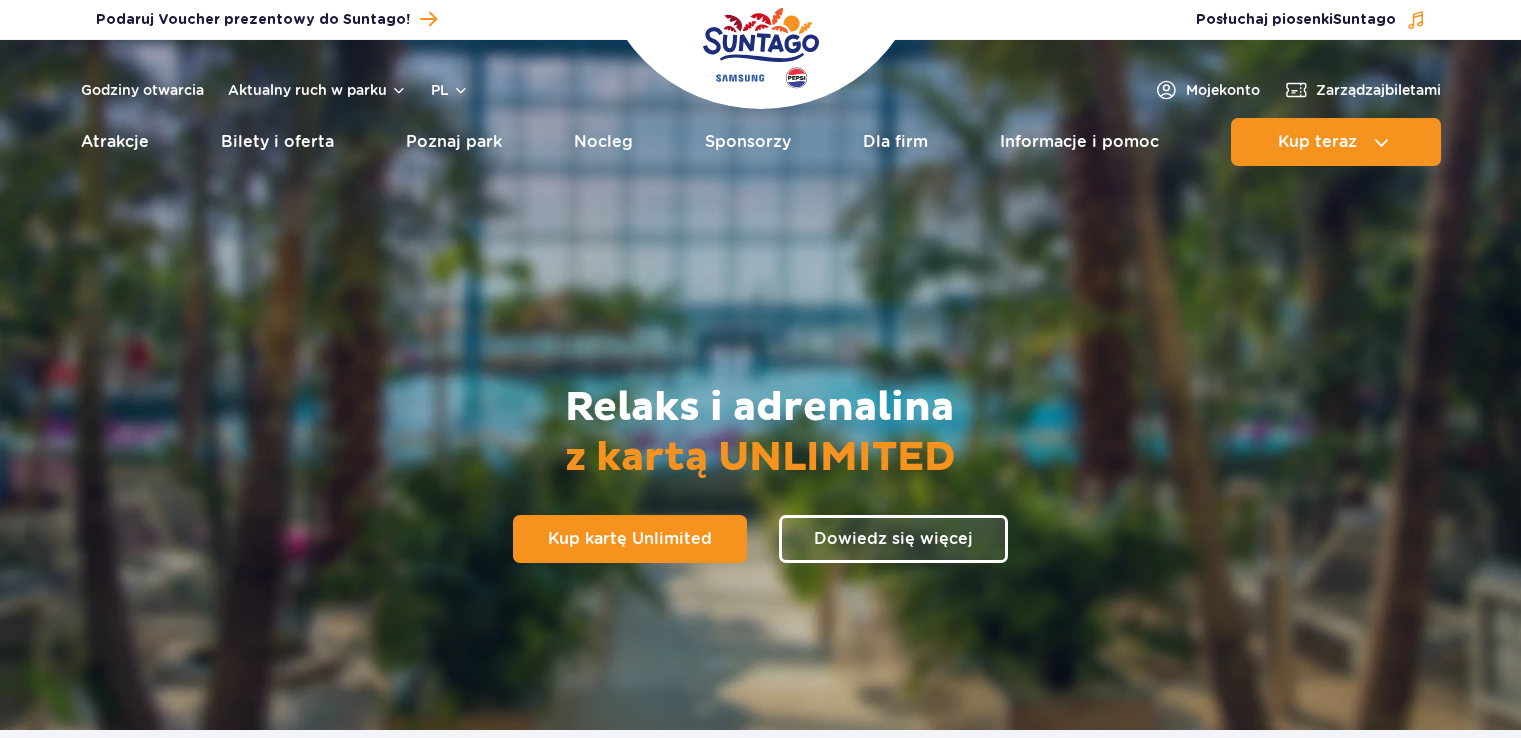 scroll, scrollTop: 0, scrollLeft: 0, axis: both 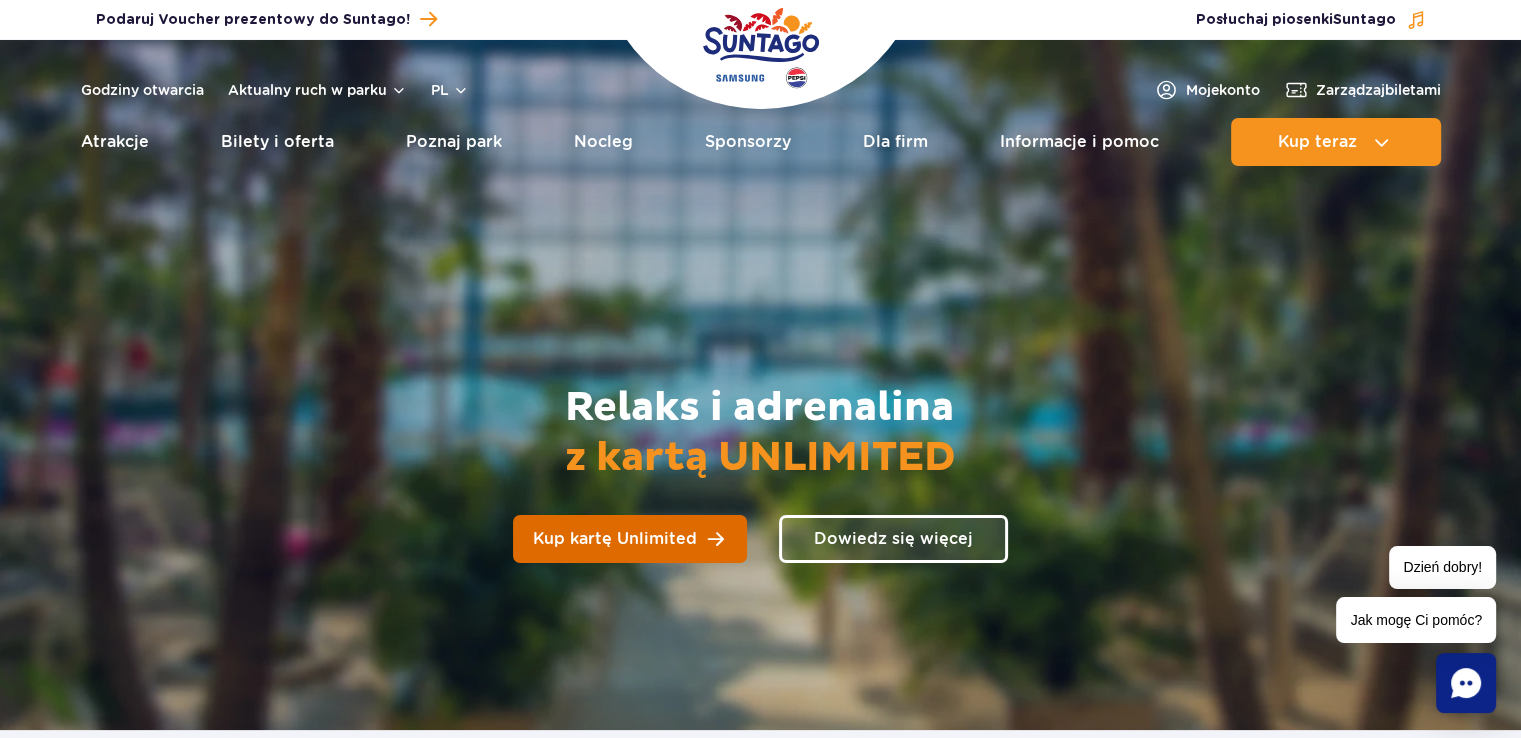 click on "Kup kartę Unlimited" at bounding box center [615, 539] 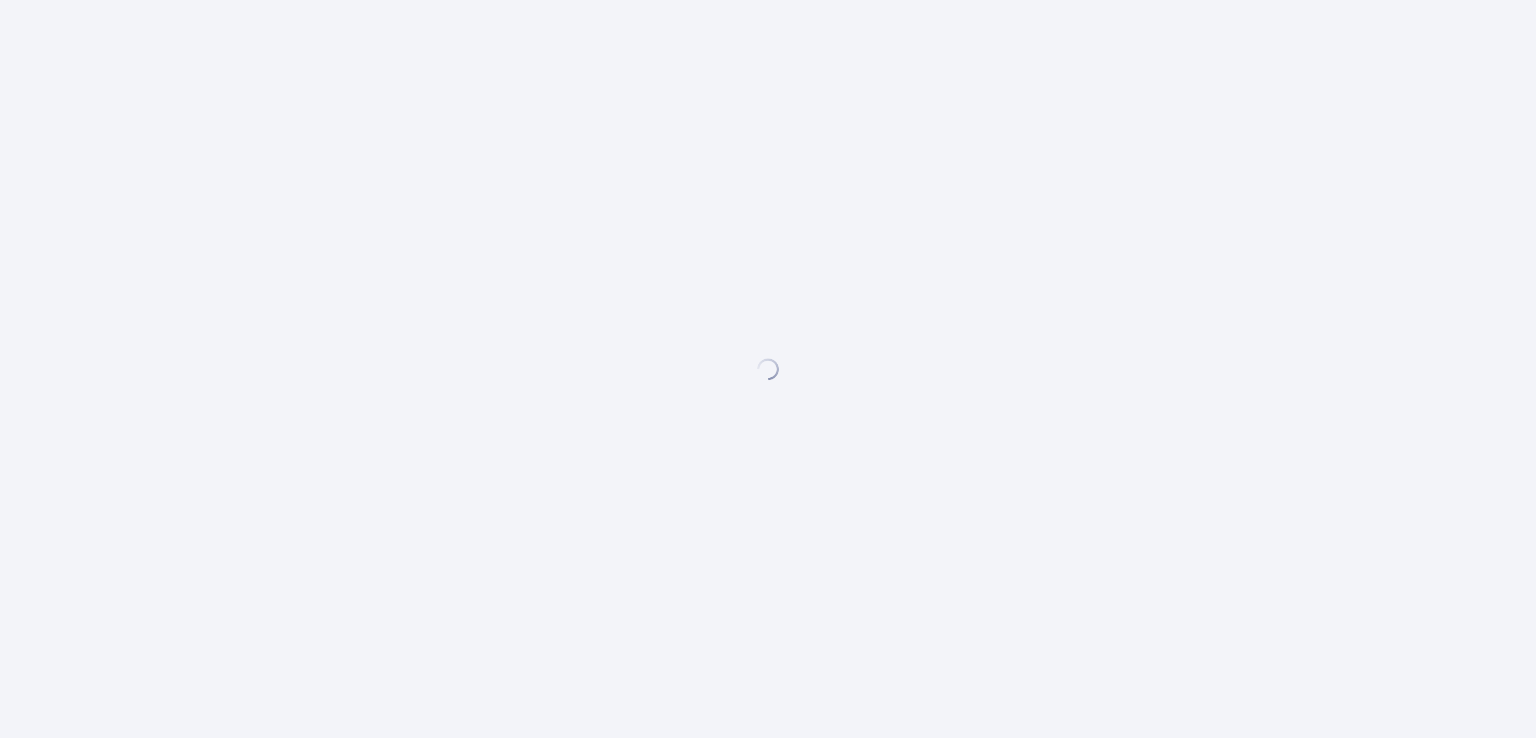 scroll, scrollTop: 0, scrollLeft: 0, axis: both 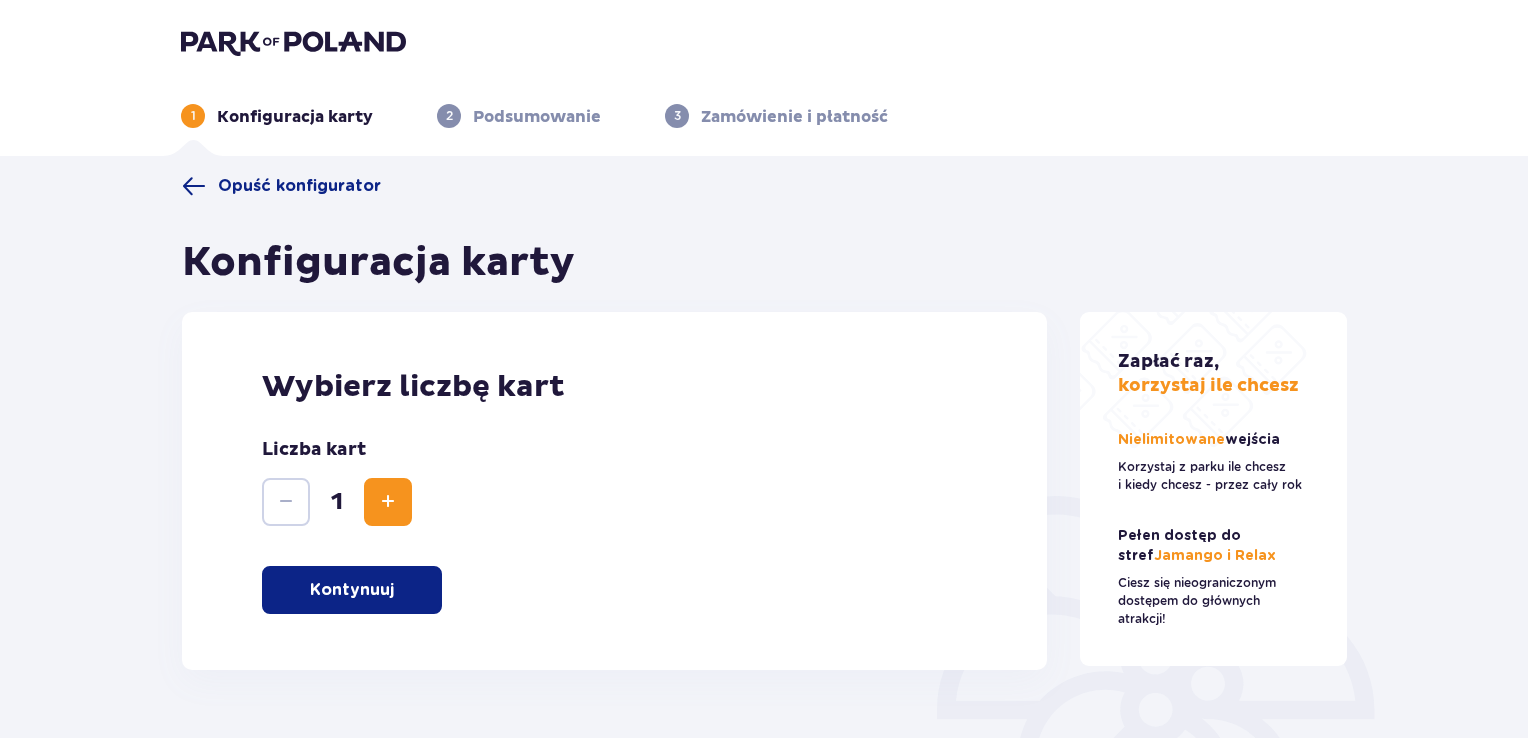 click on "Kontynuuj" at bounding box center (352, 590) 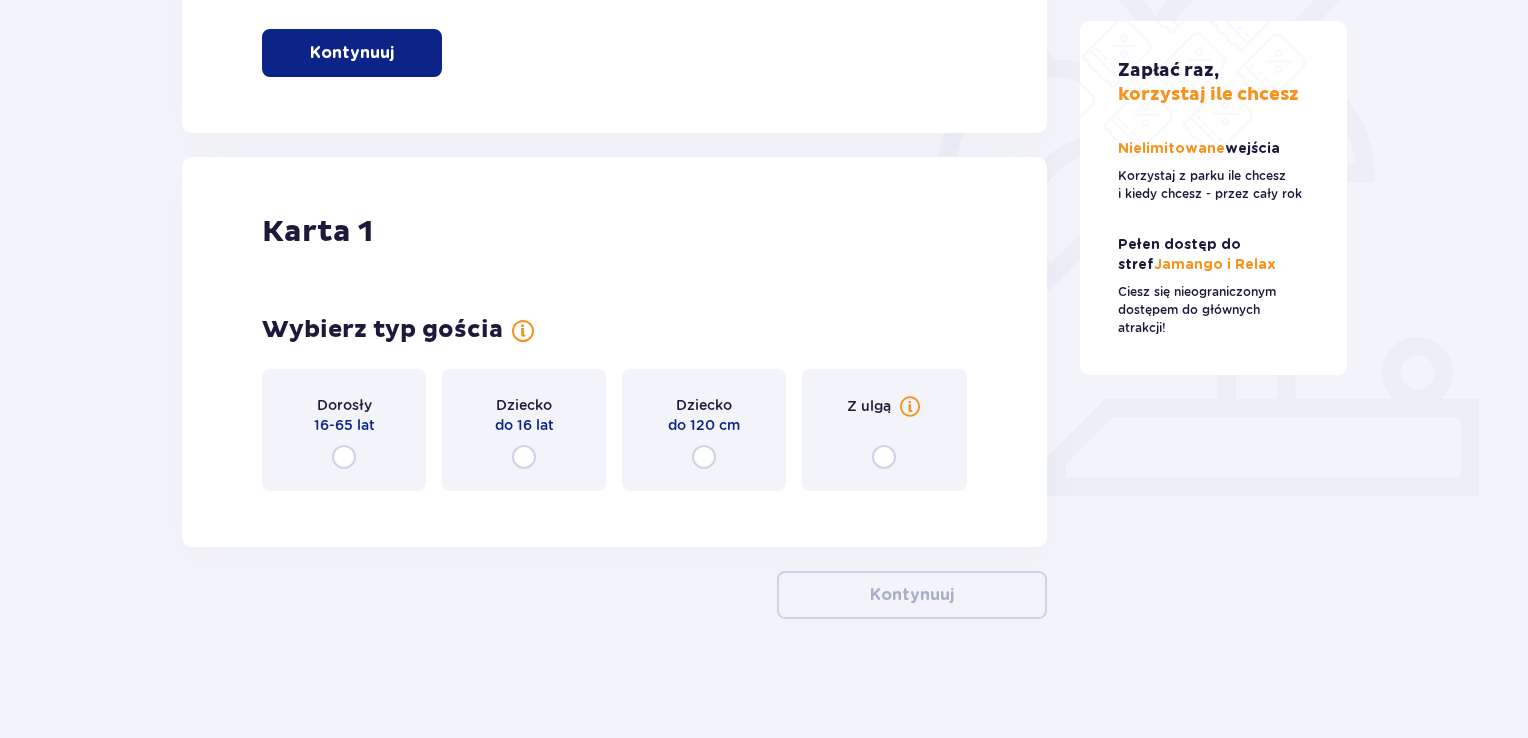 scroll, scrollTop: 538, scrollLeft: 0, axis: vertical 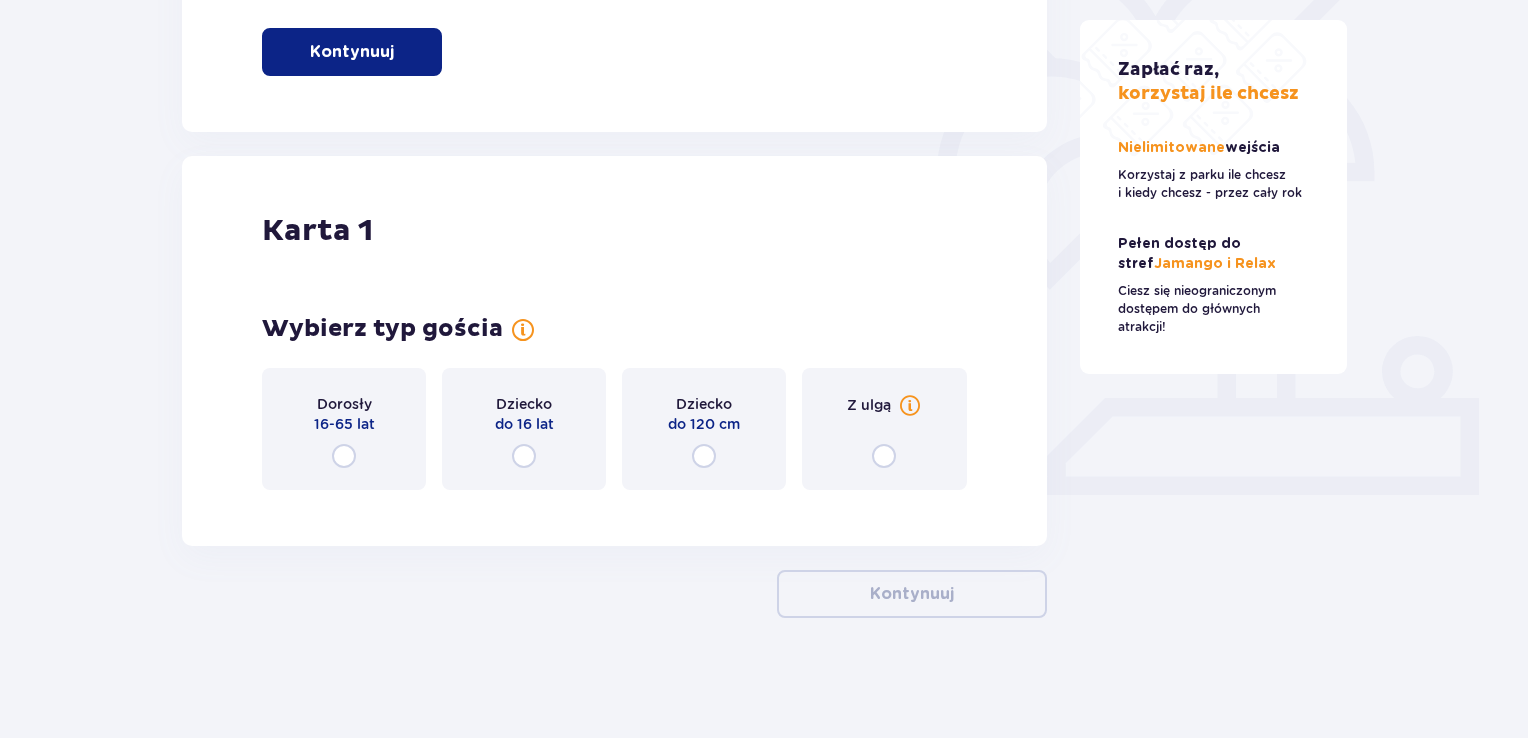 click on "Dorosły 16-65 lat" at bounding box center [344, 429] 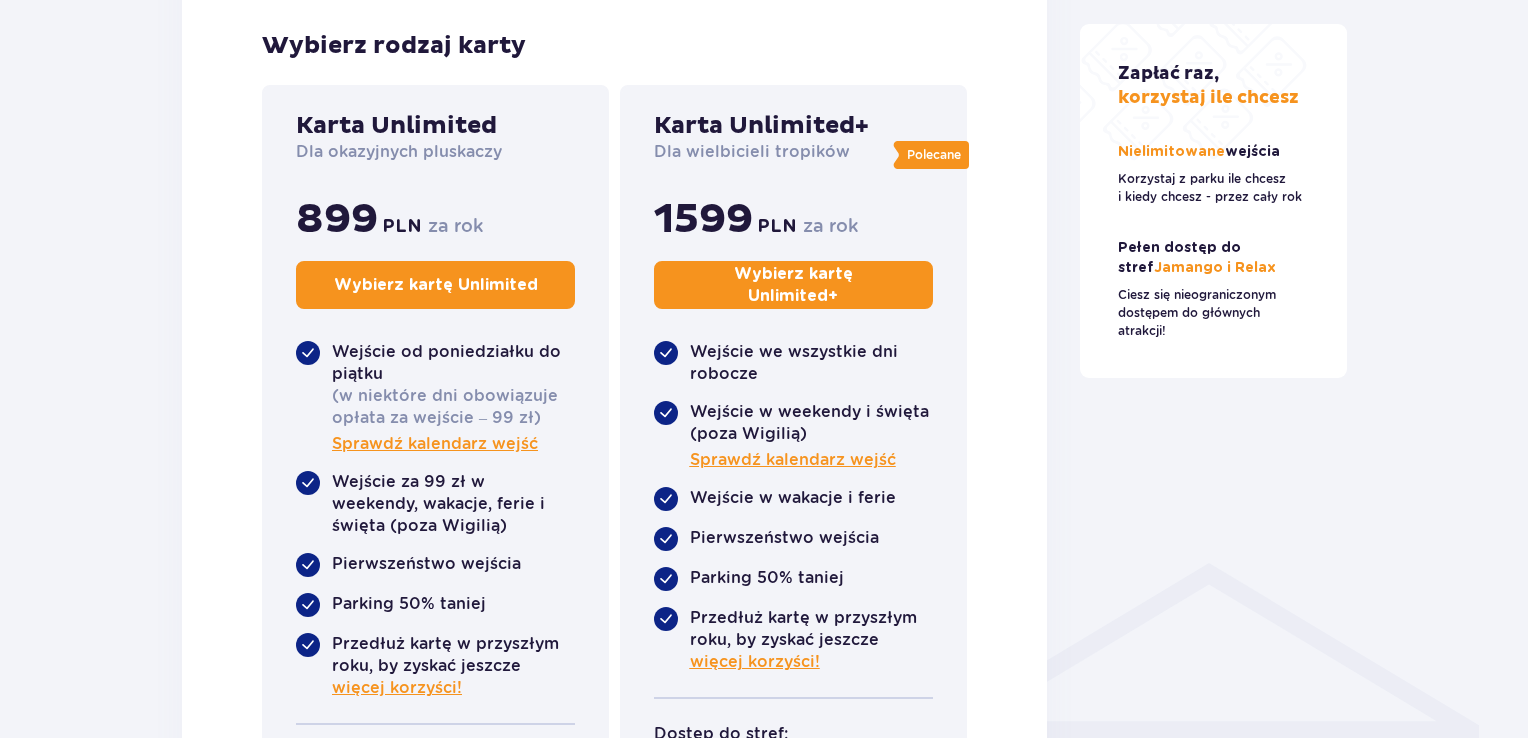 scroll, scrollTop: 1068, scrollLeft: 0, axis: vertical 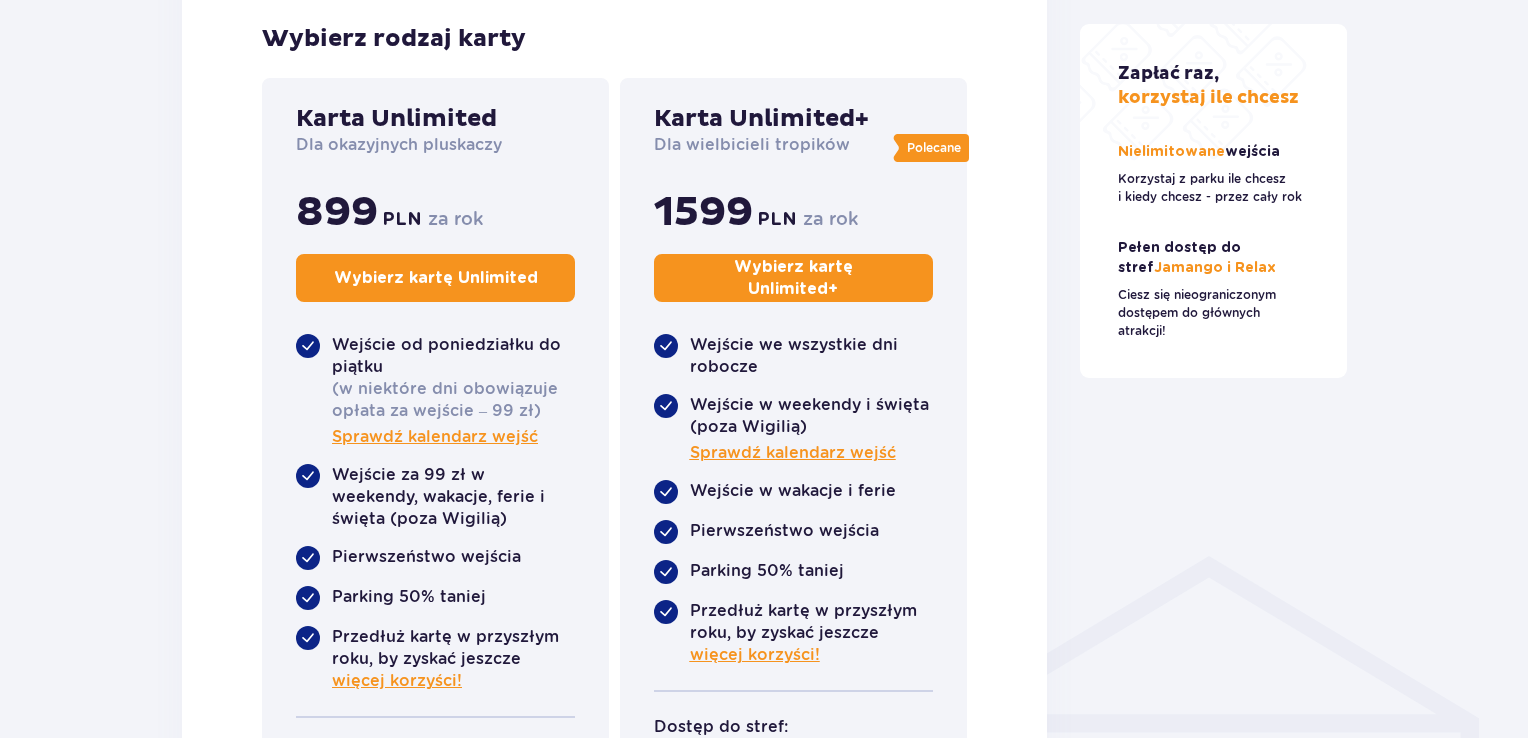 click on "Wybierz kartę Unlimited" at bounding box center [436, 278] 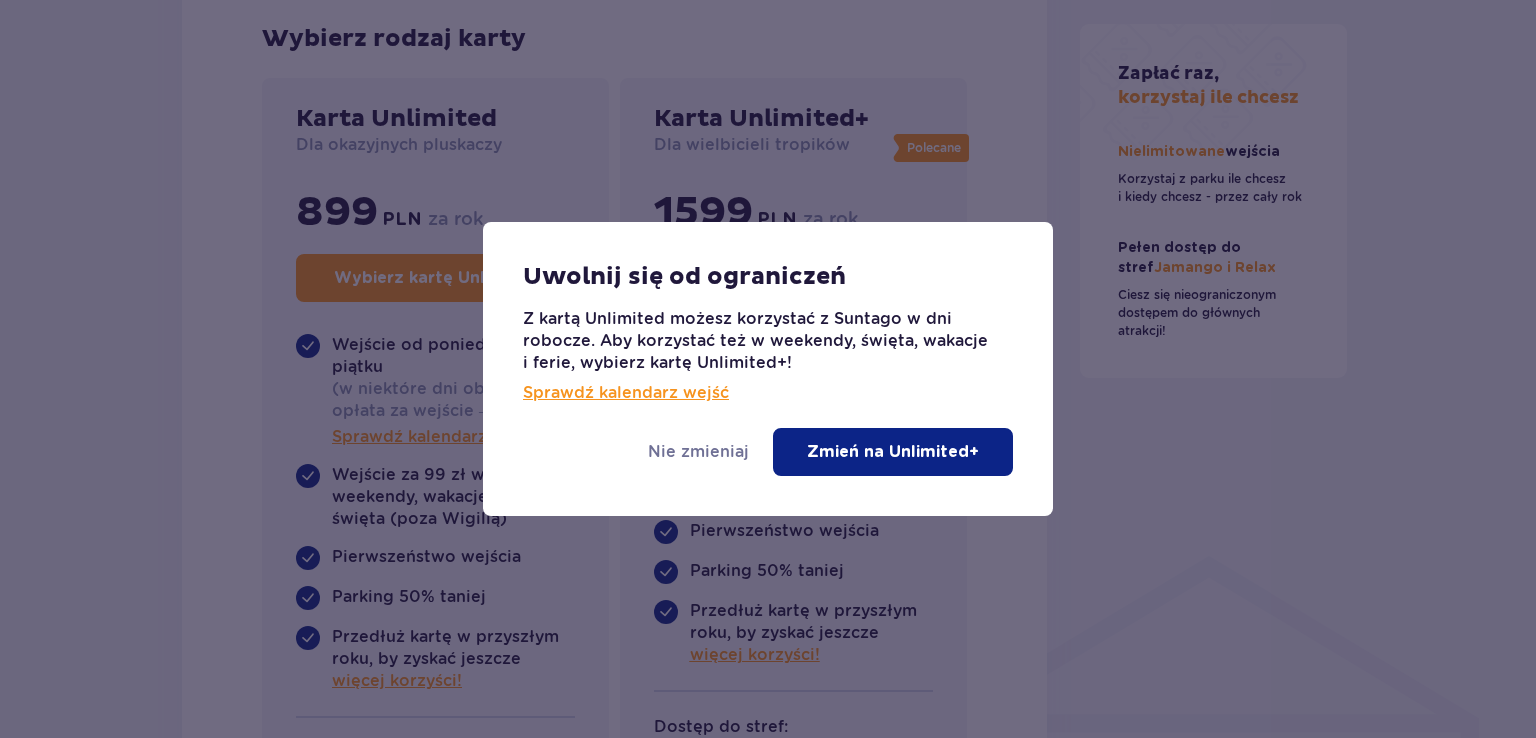 click on "Zmień na Unlimited+" at bounding box center [893, 452] 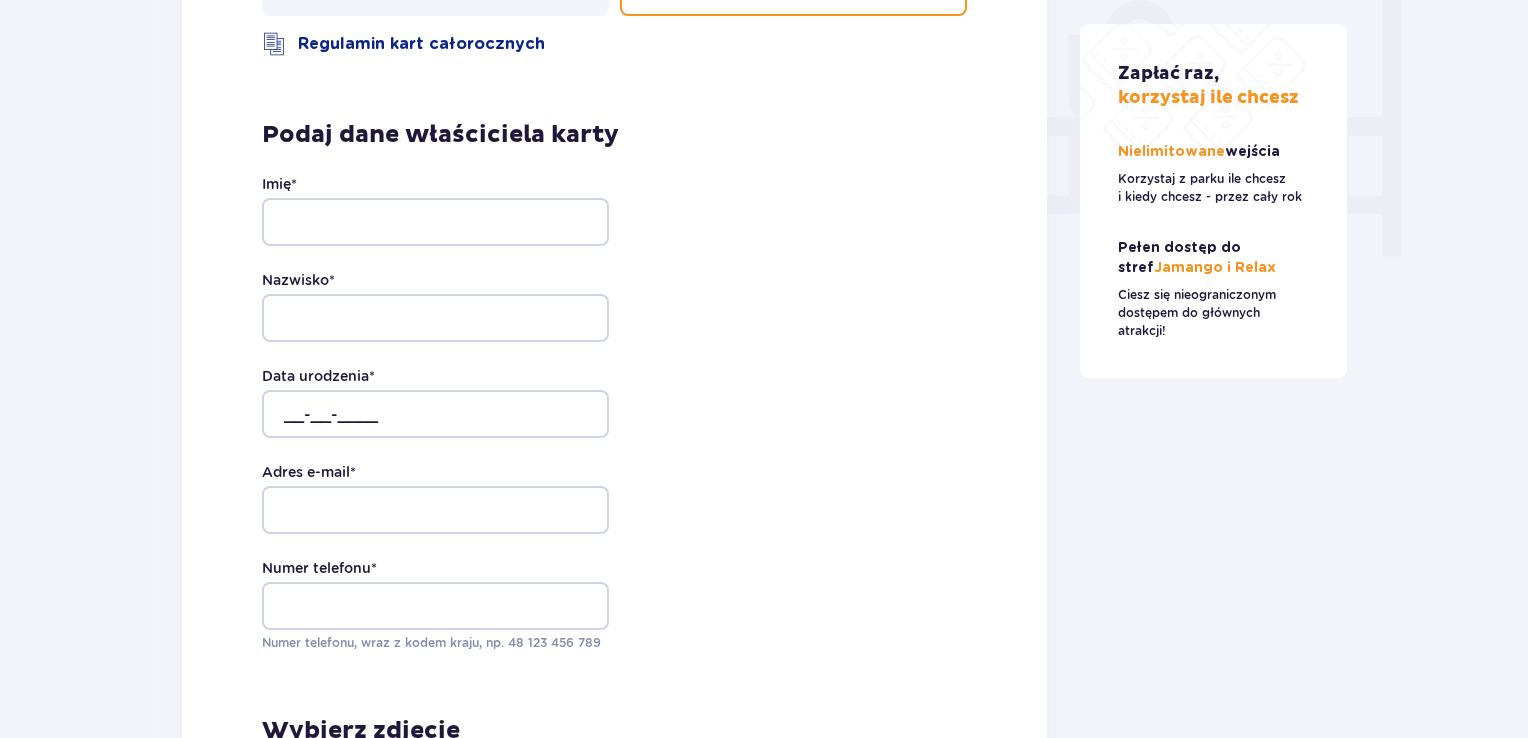 scroll, scrollTop: 1995, scrollLeft: 0, axis: vertical 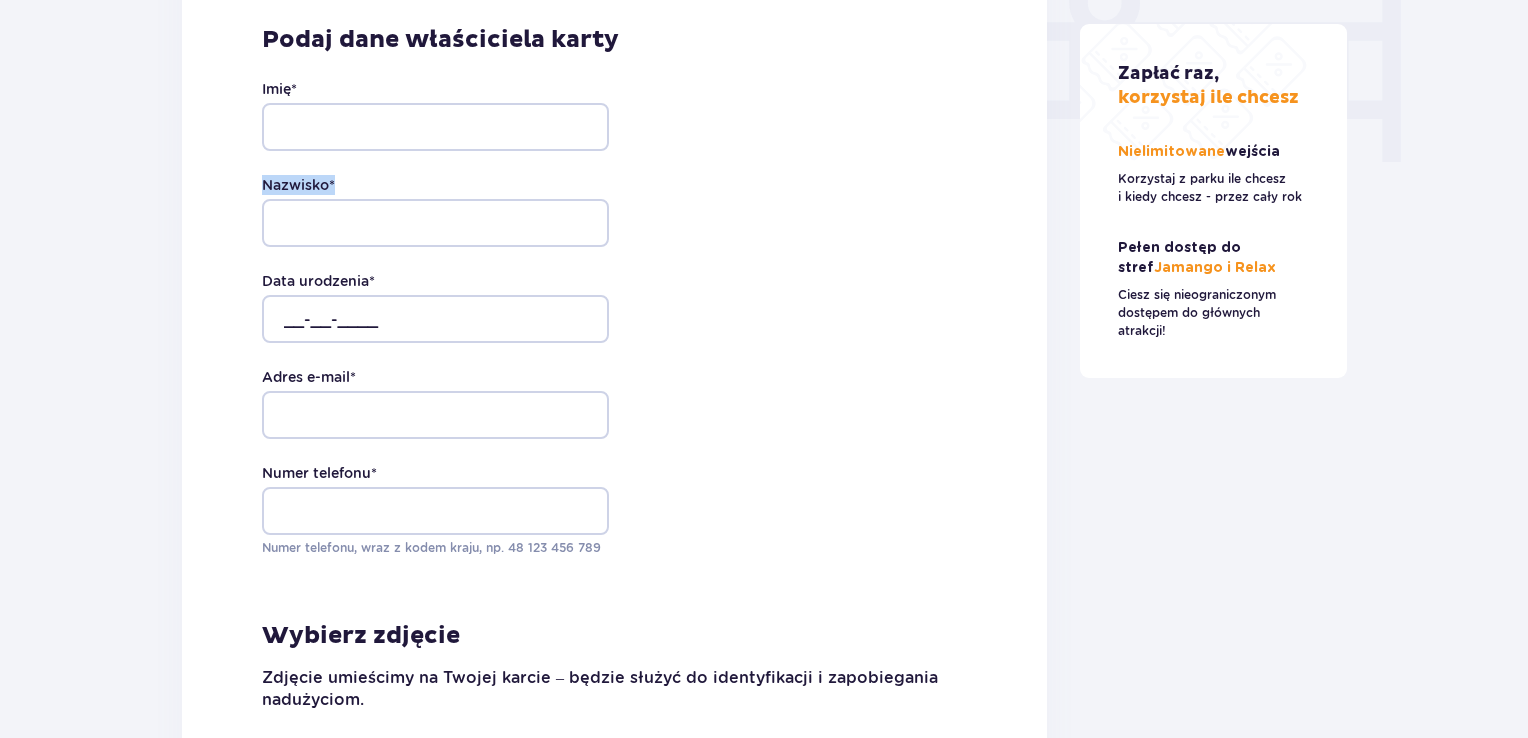 drag, startPoint x: 443, startPoint y: 177, endPoint x: 443, endPoint y: 141, distance: 36 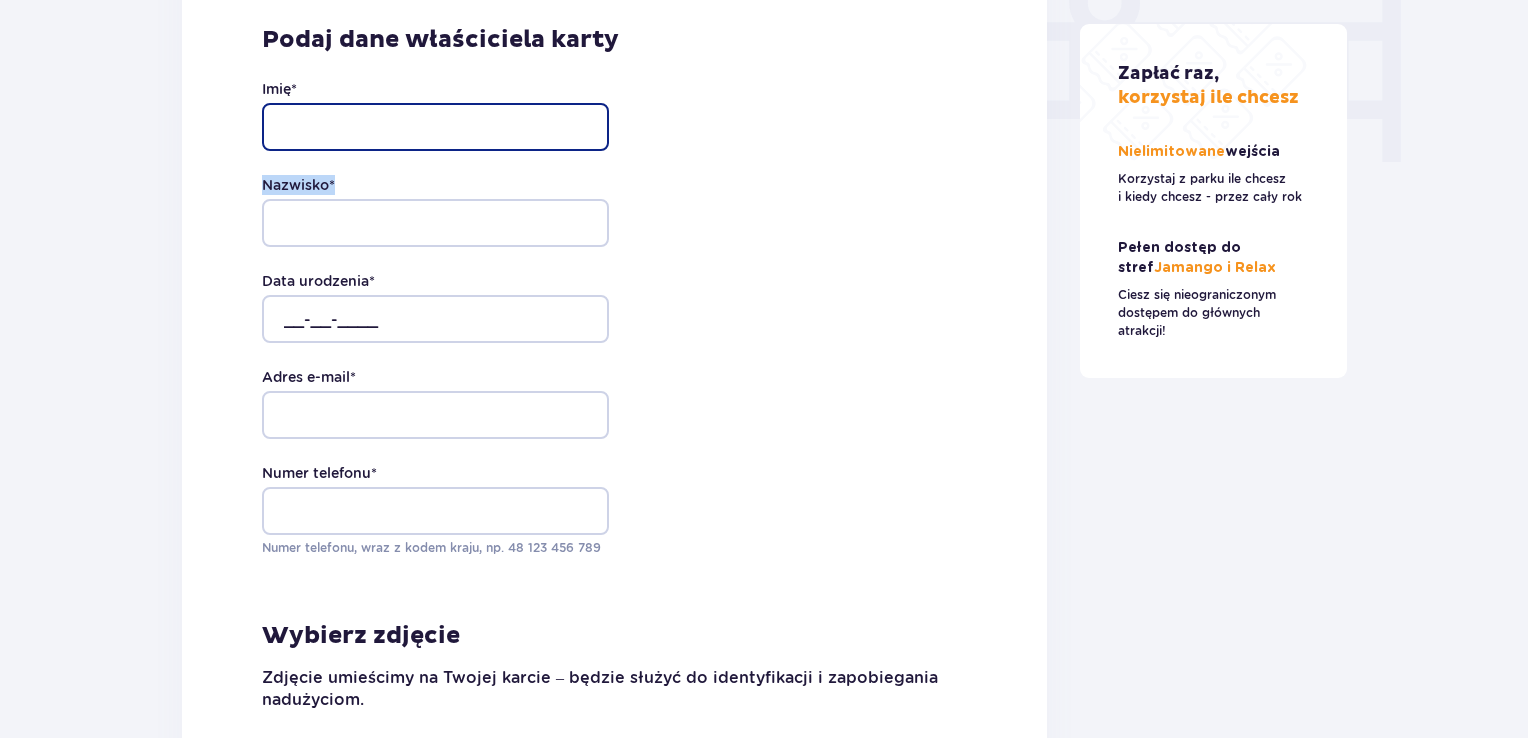 click on "Imię *" at bounding box center [435, 127] 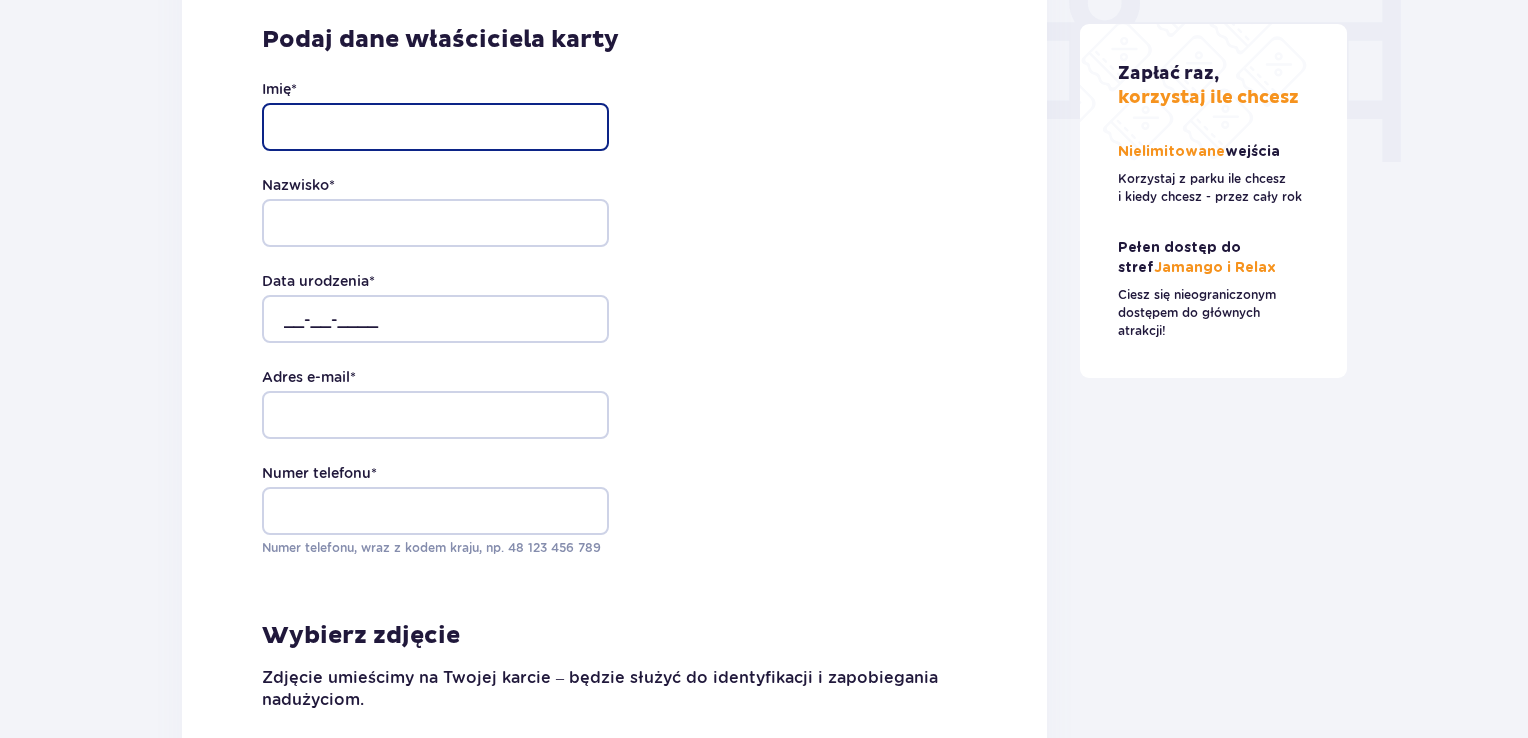type on "[FIRST]" 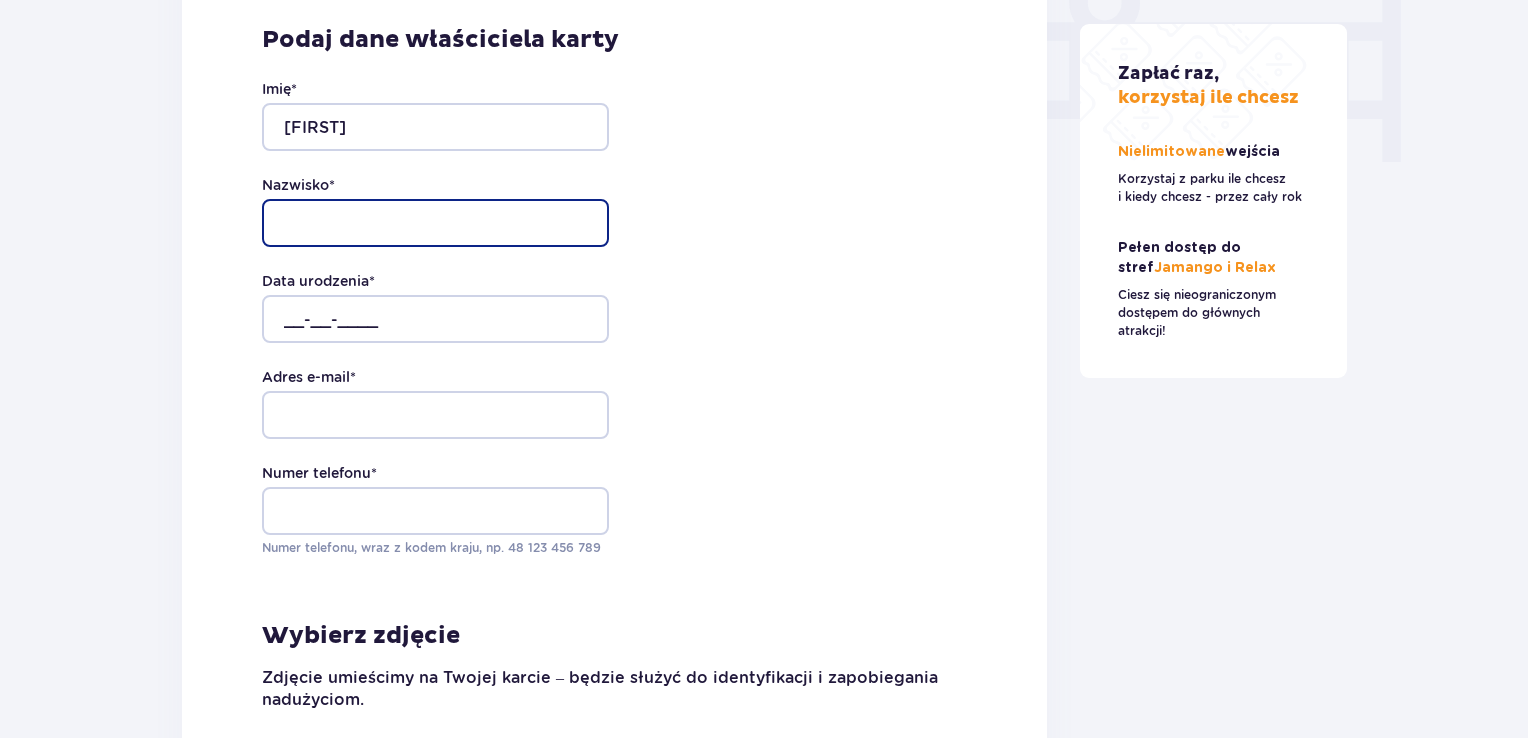 type on "[LAST]" 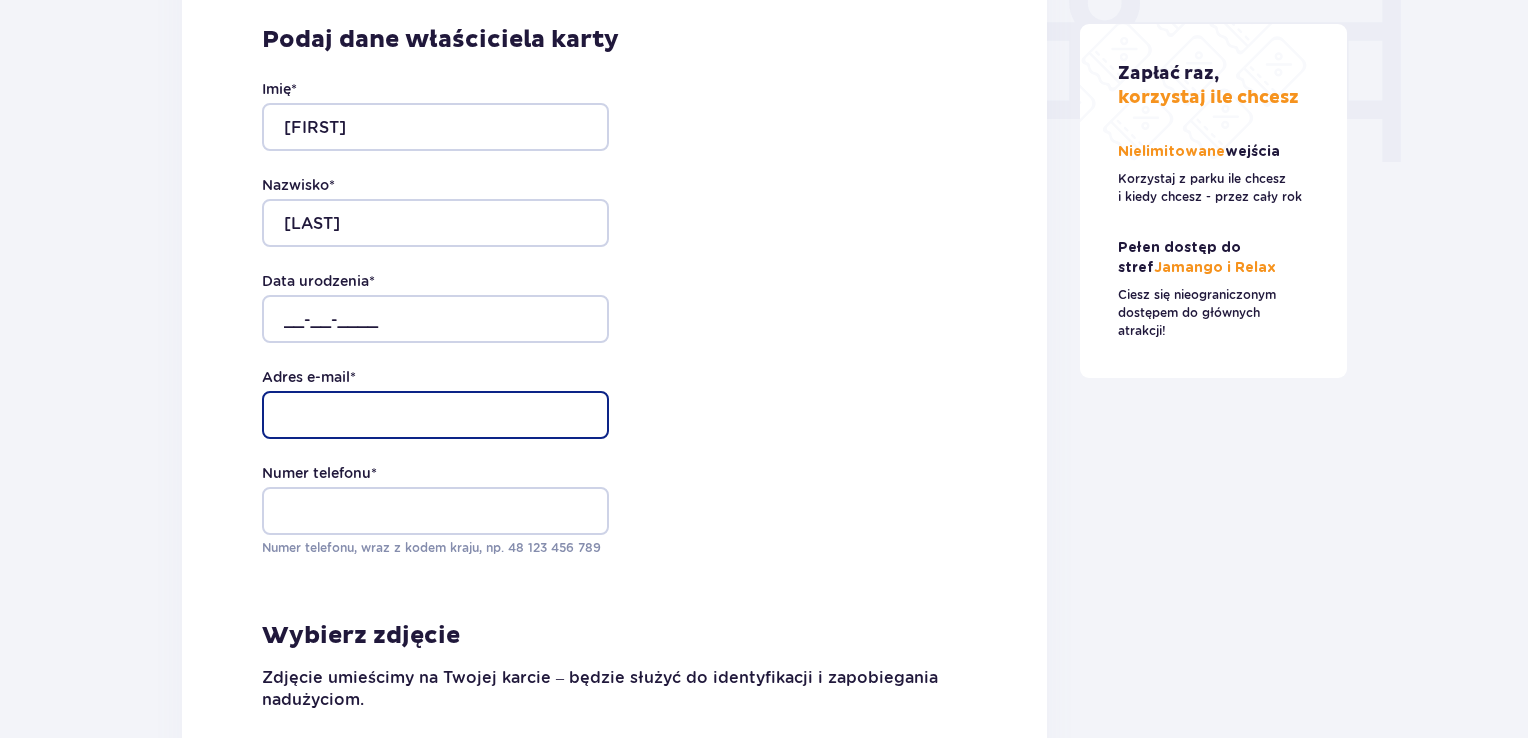 type on "[EMAIL]" 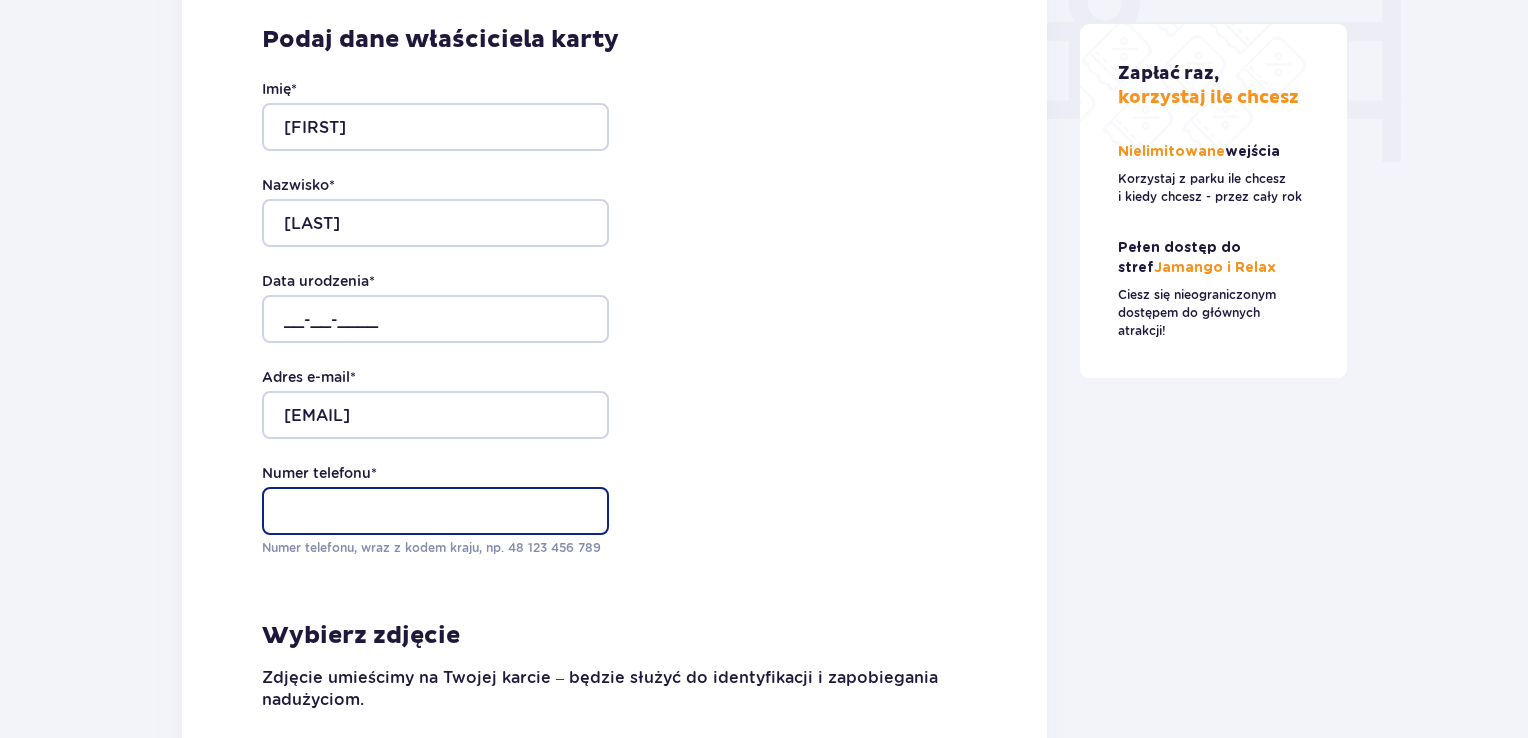 type on "[PHONE]" 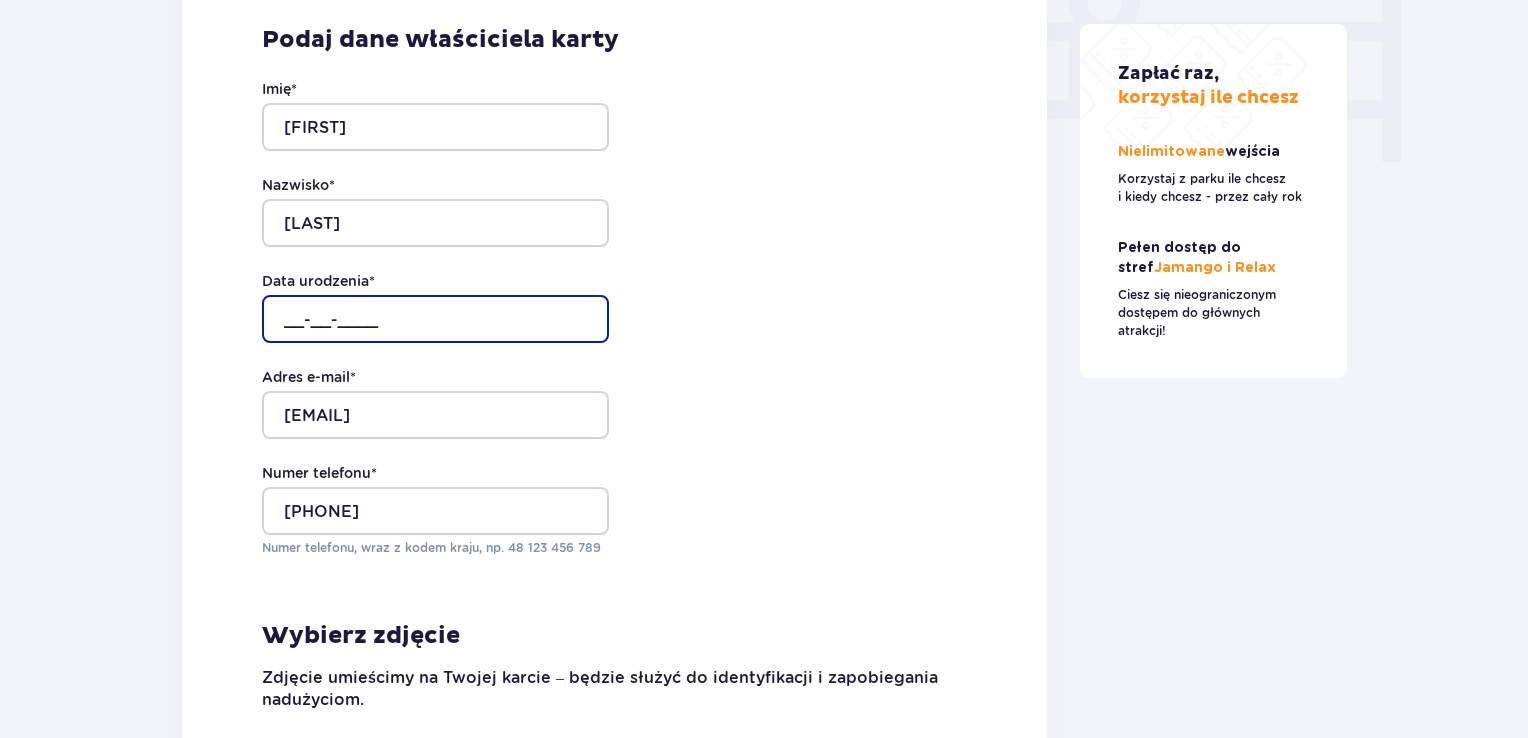 click on "__-__-____" at bounding box center [435, 319] 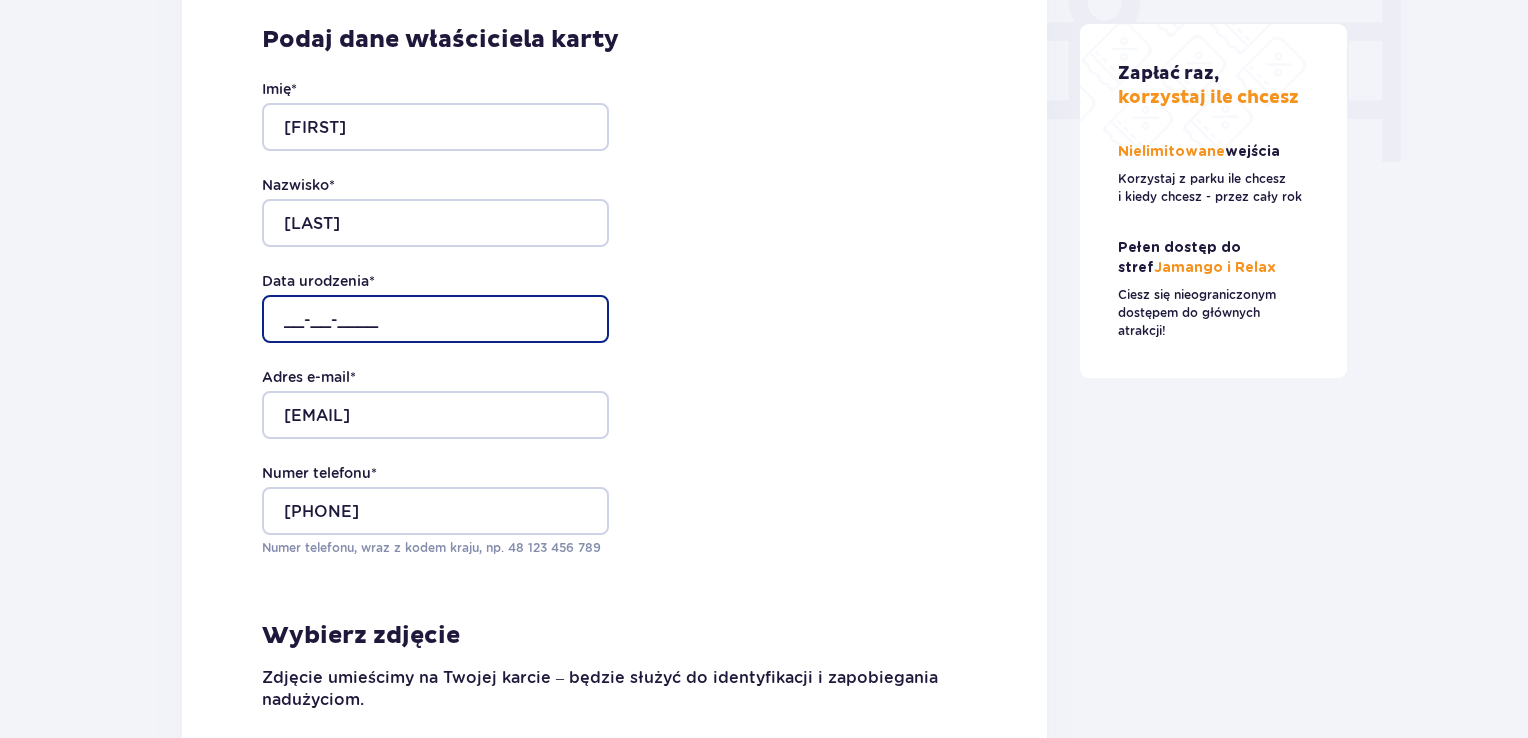 click on "__-__-____" at bounding box center (435, 319) 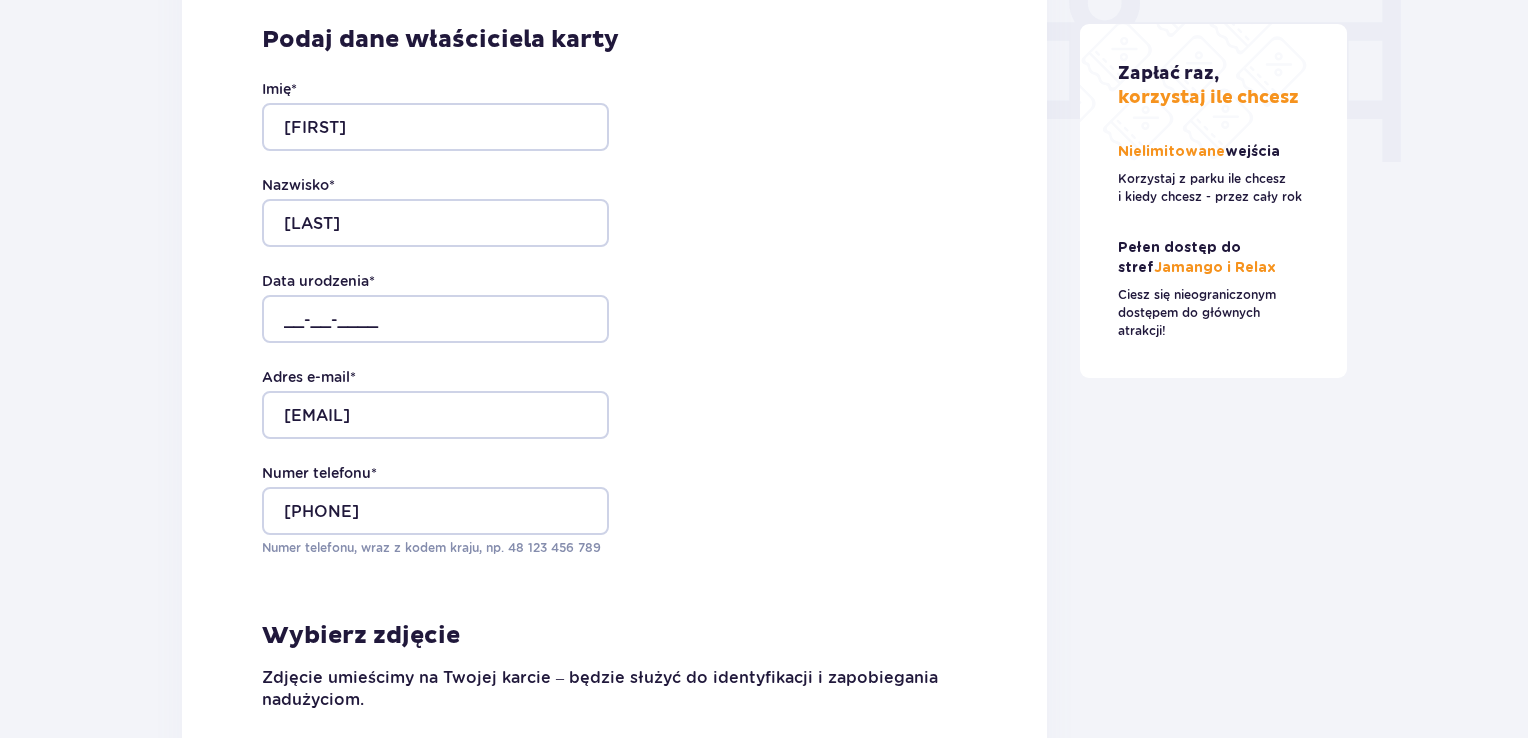 click on "Adres e-mail * [EMAIL]" at bounding box center [614, 403] 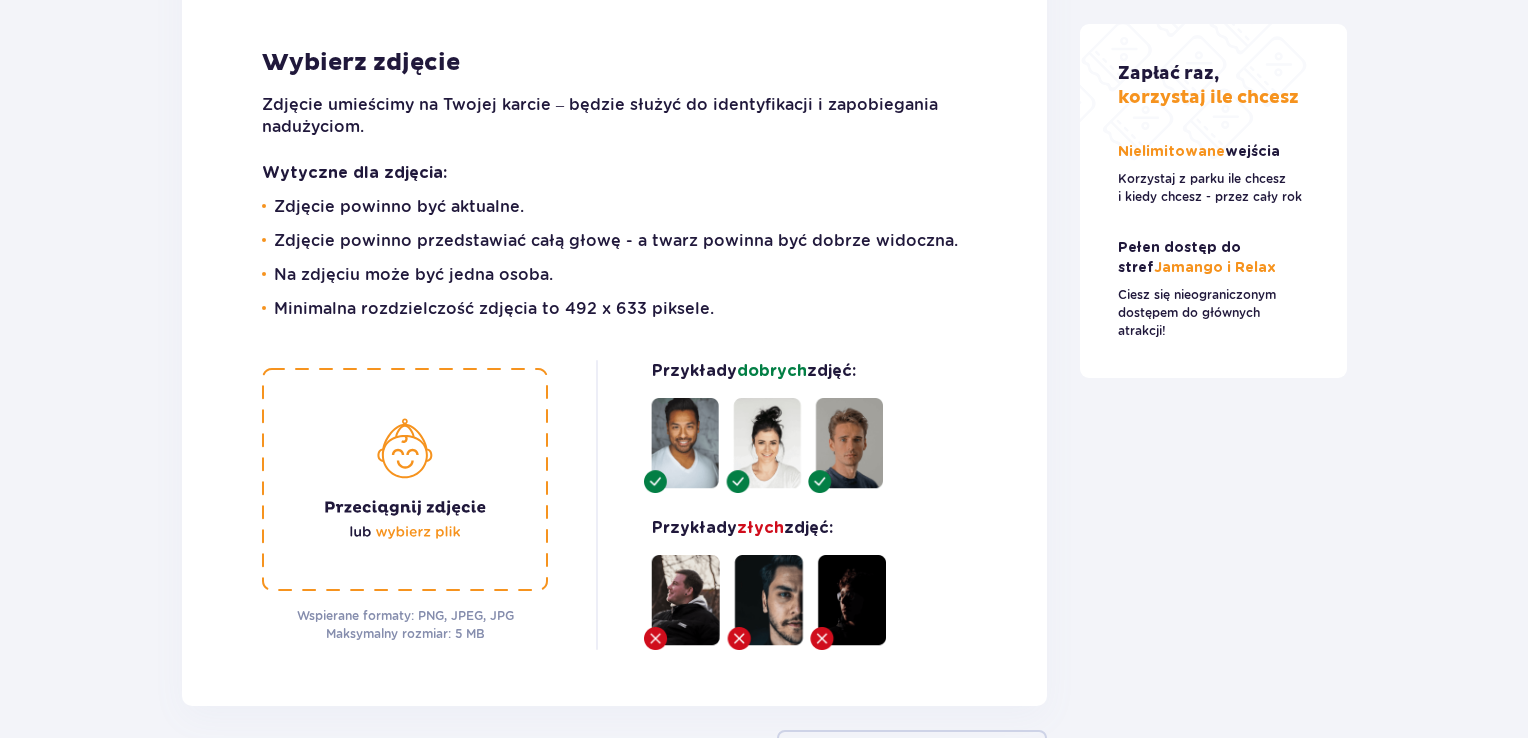 scroll, scrollTop: 2727, scrollLeft: 0, axis: vertical 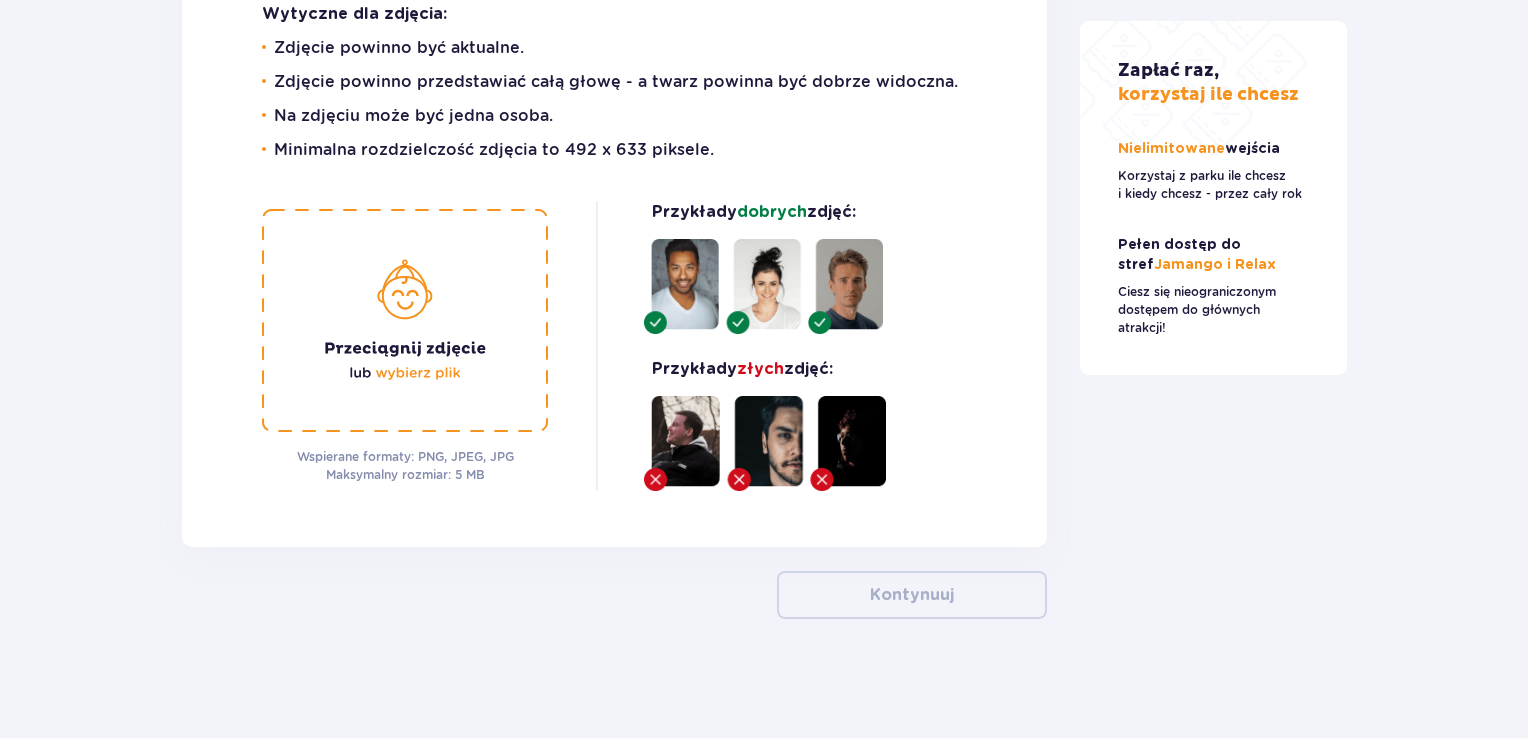 click at bounding box center [405, 320] 